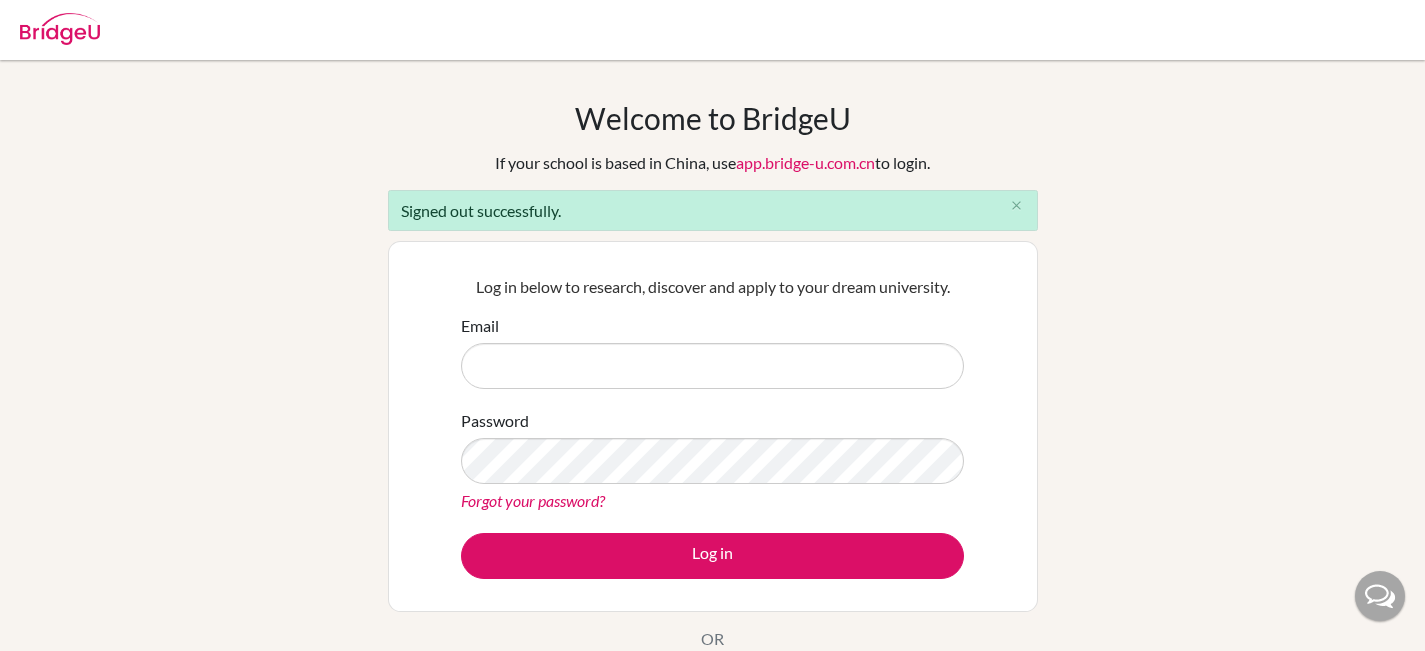 scroll, scrollTop: 0, scrollLeft: 0, axis: both 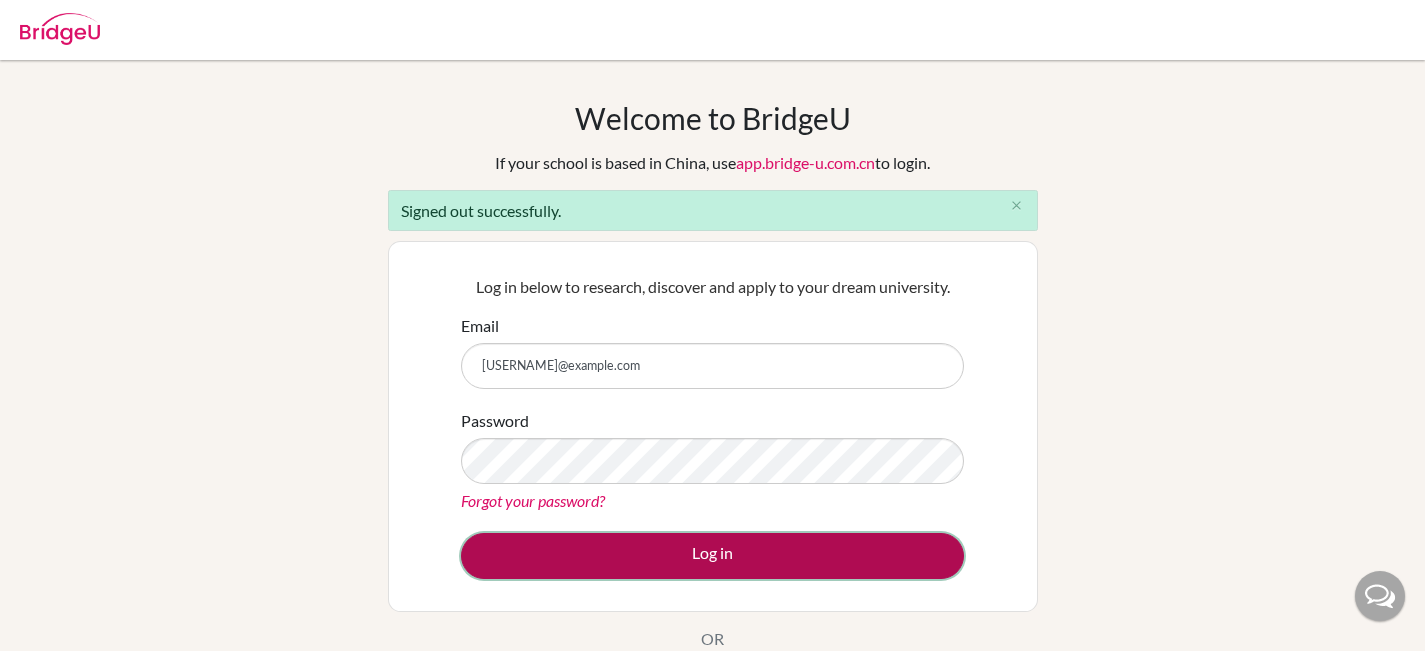 click on "Log in" at bounding box center [712, 556] 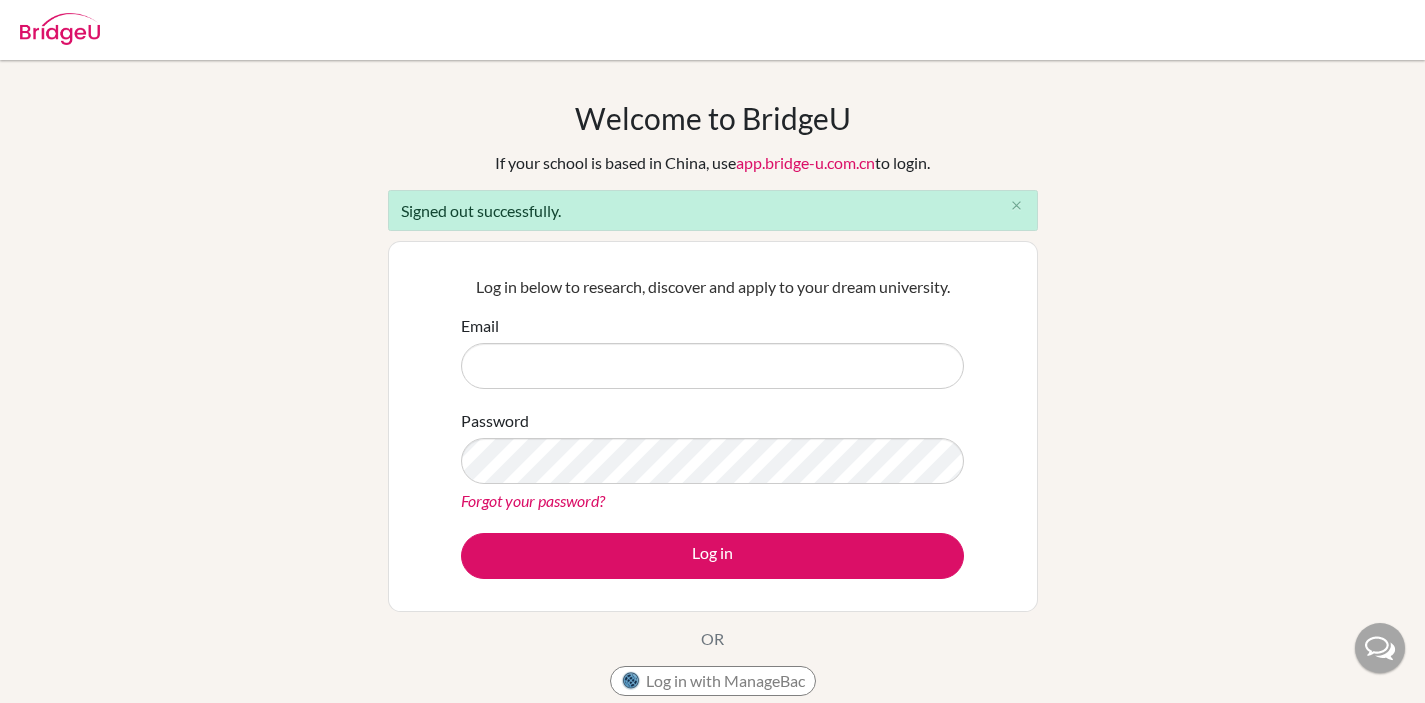 scroll, scrollTop: 0, scrollLeft: 0, axis: both 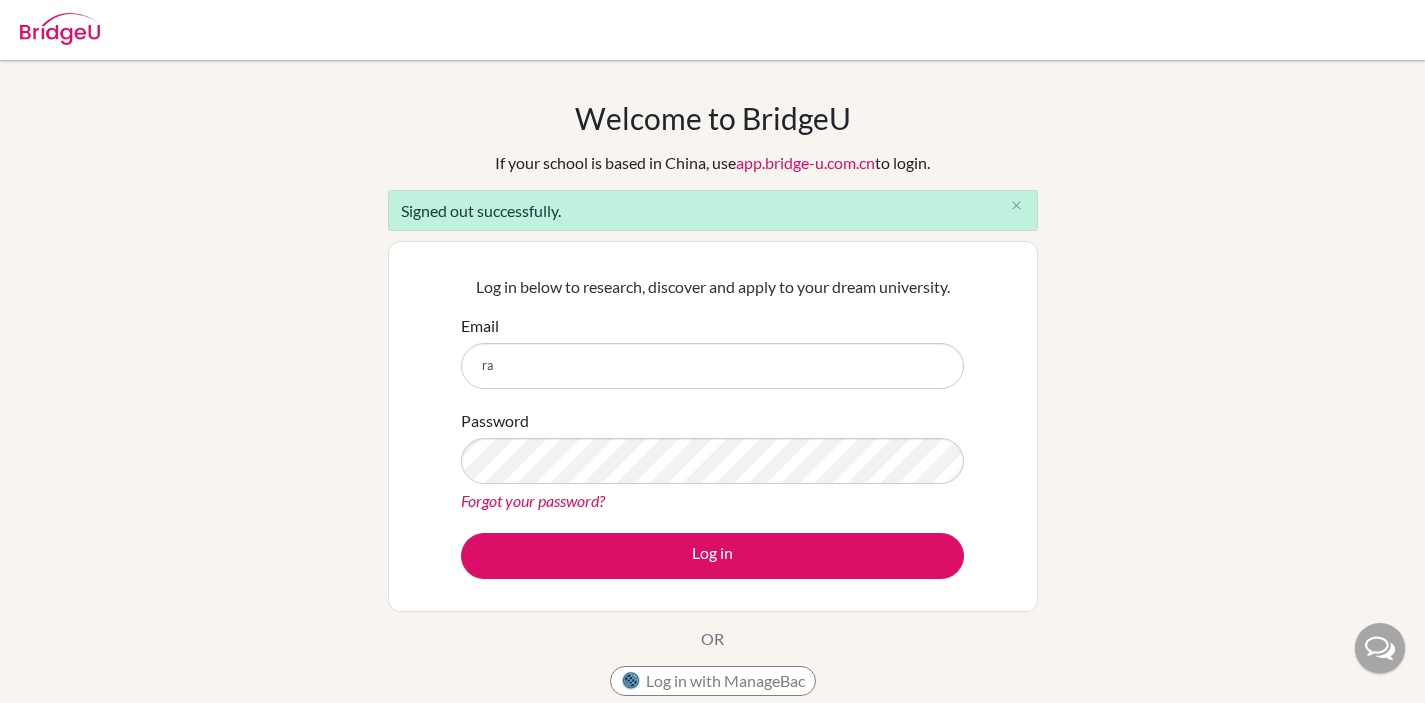 type on "rafiq.saladdin+advisor@example.com" 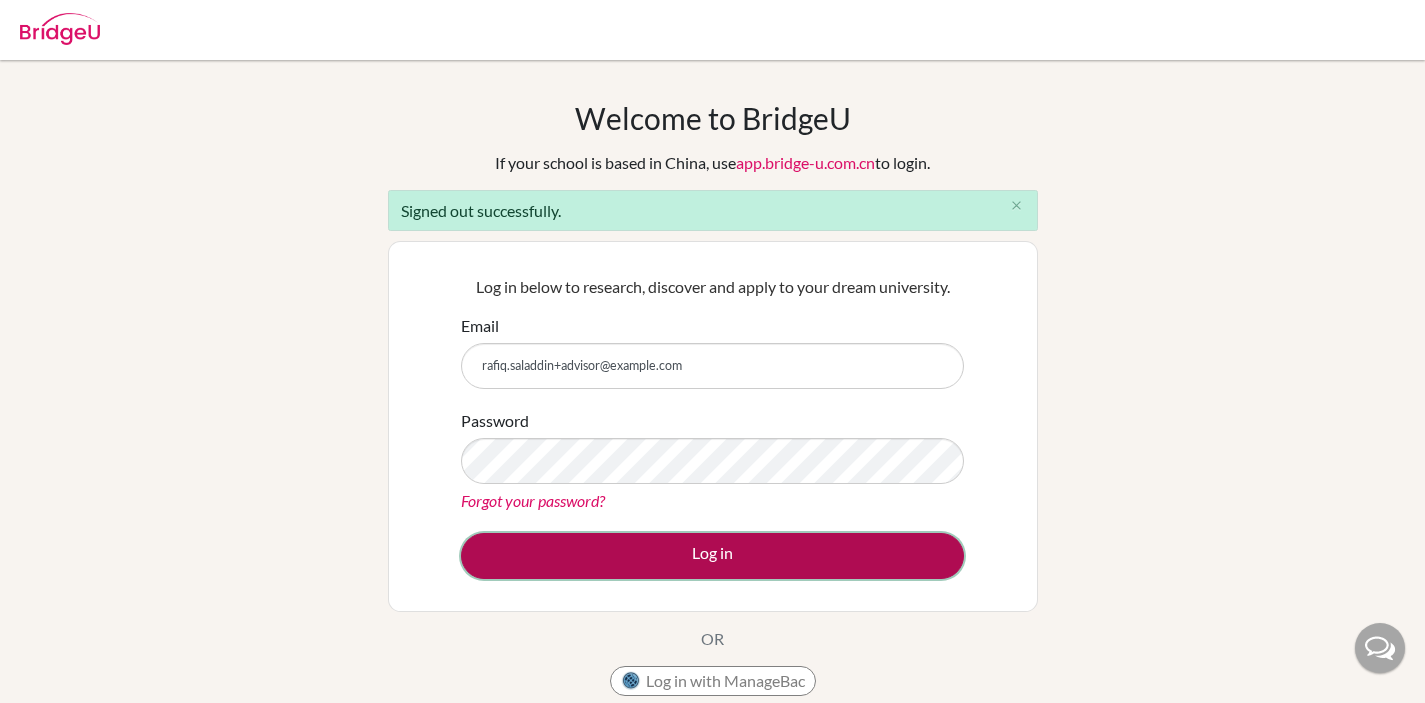 click on "Log in" at bounding box center [712, 556] 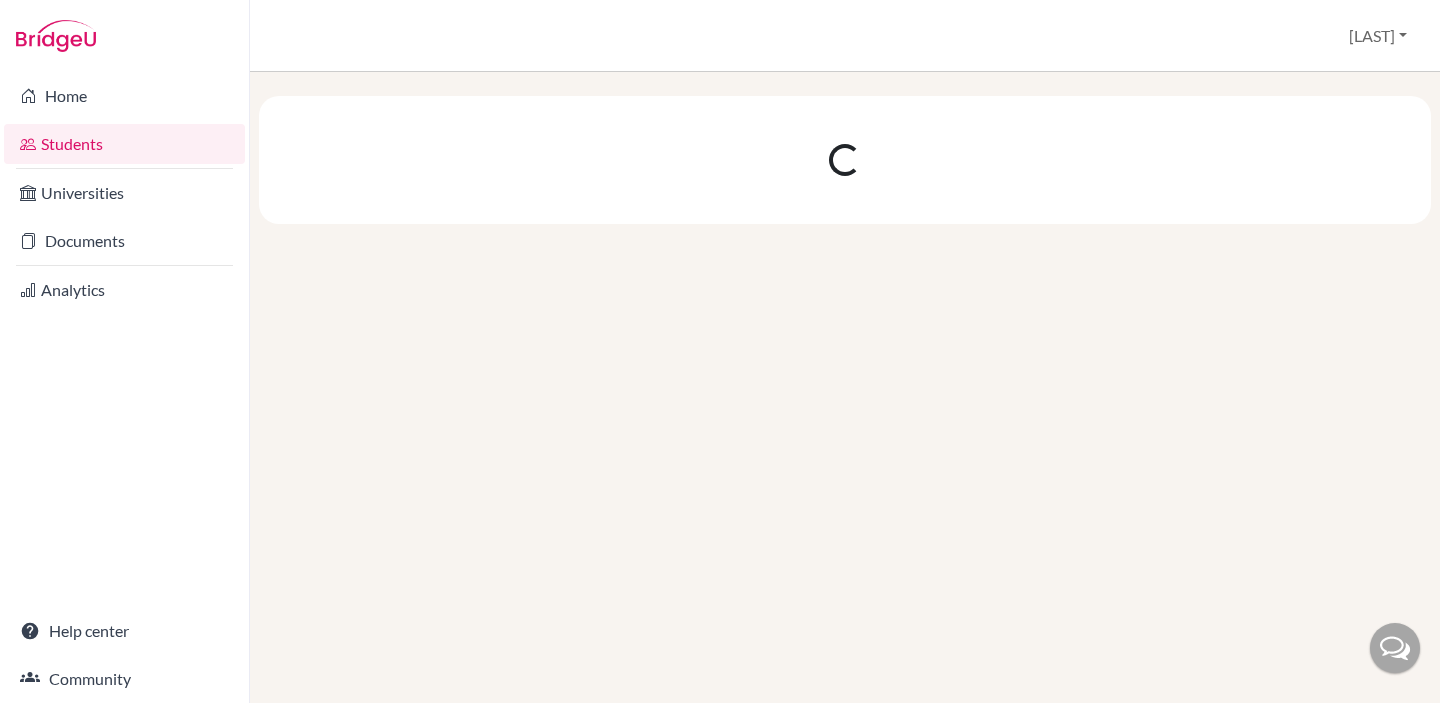 scroll, scrollTop: 0, scrollLeft: 0, axis: both 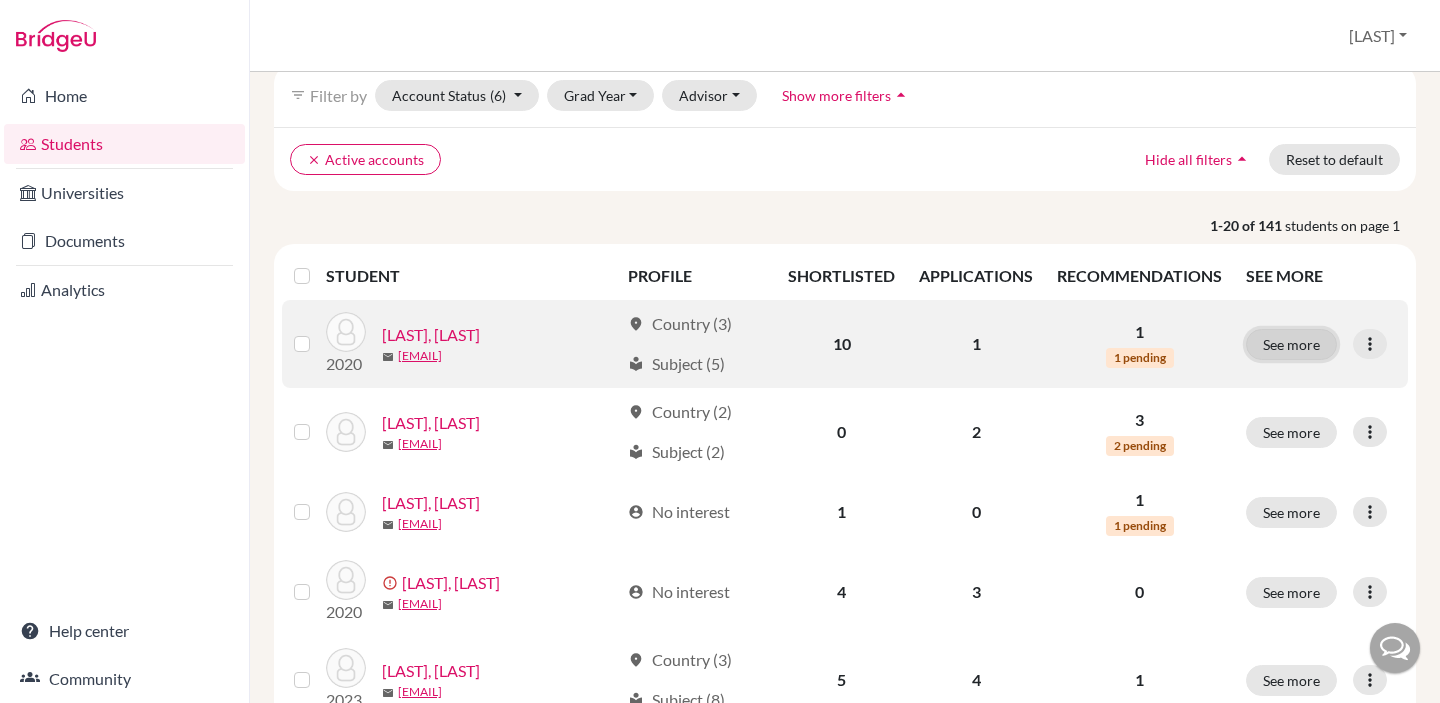 click on "See more" at bounding box center (1291, 344) 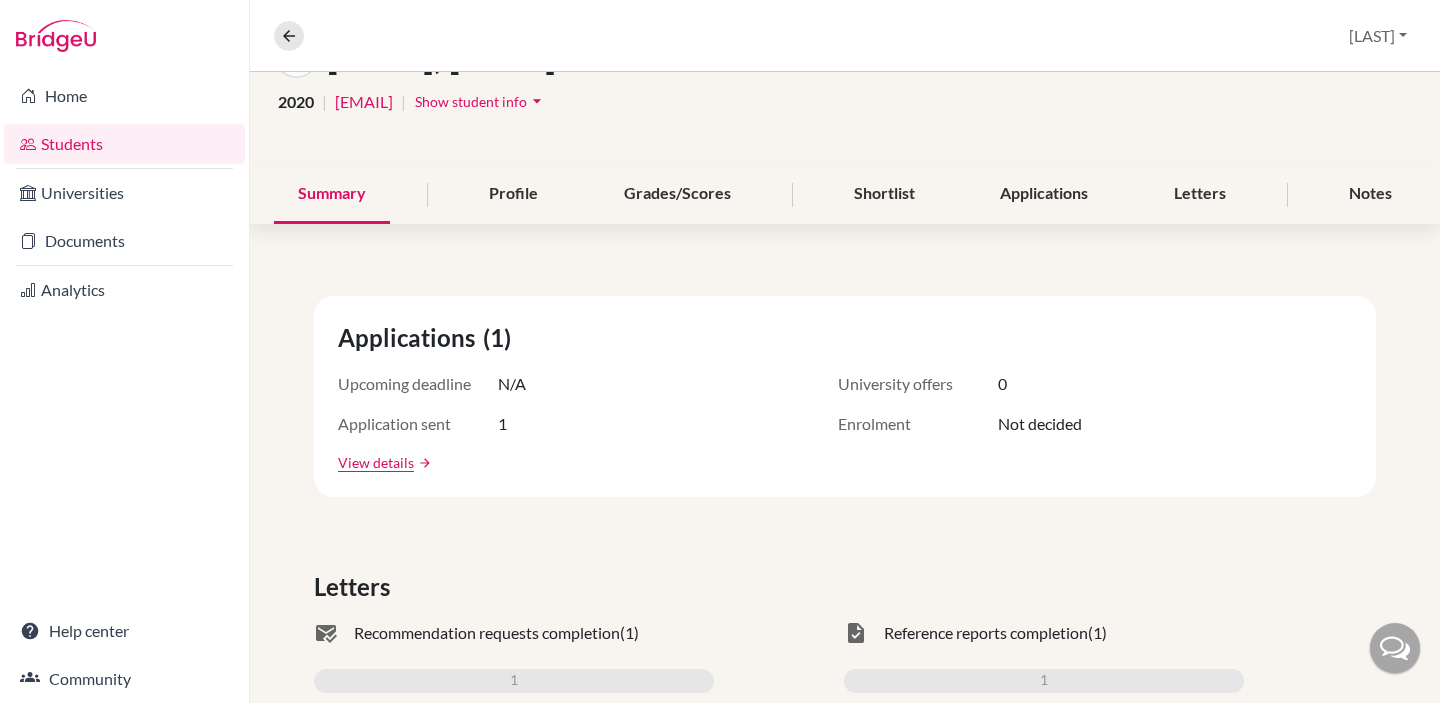 scroll, scrollTop: 150, scrollLeft: 0, axis: vertical 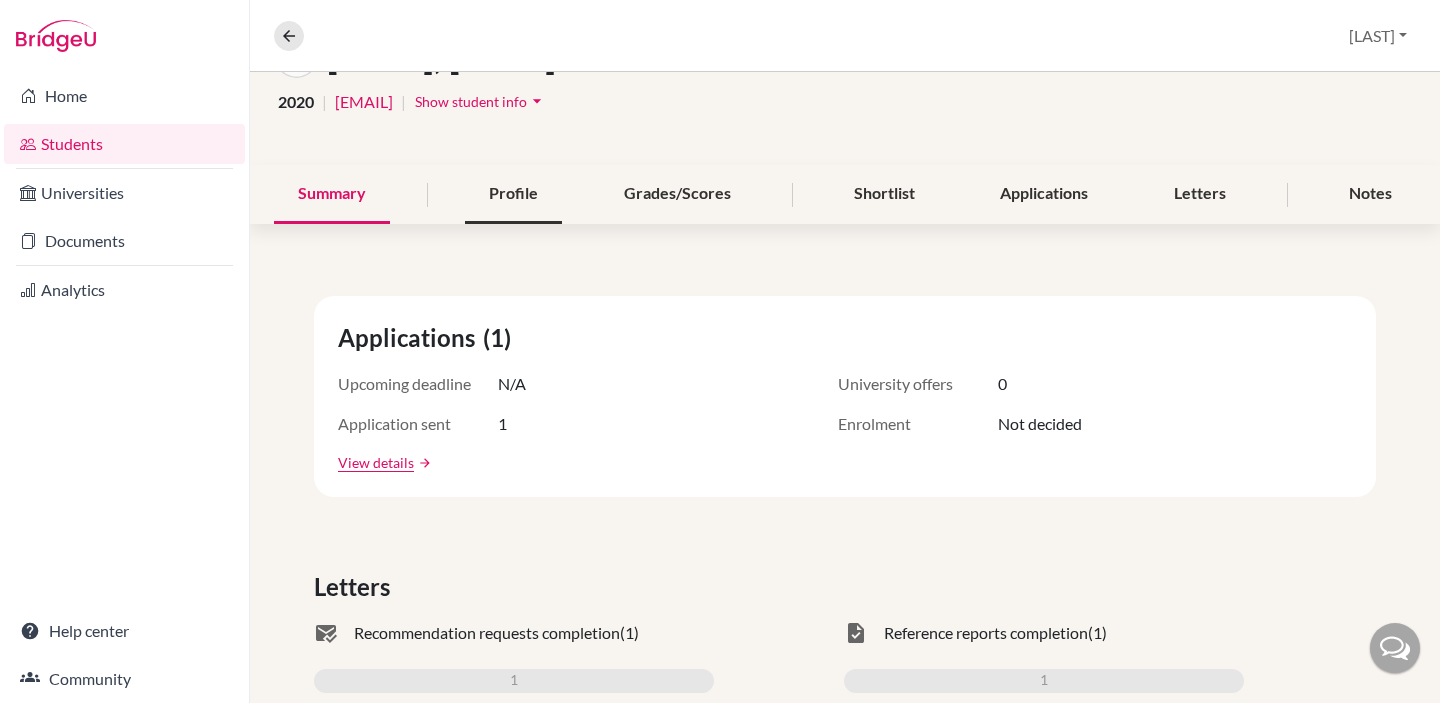 click on "Profile" at bounding box center [513, 194] 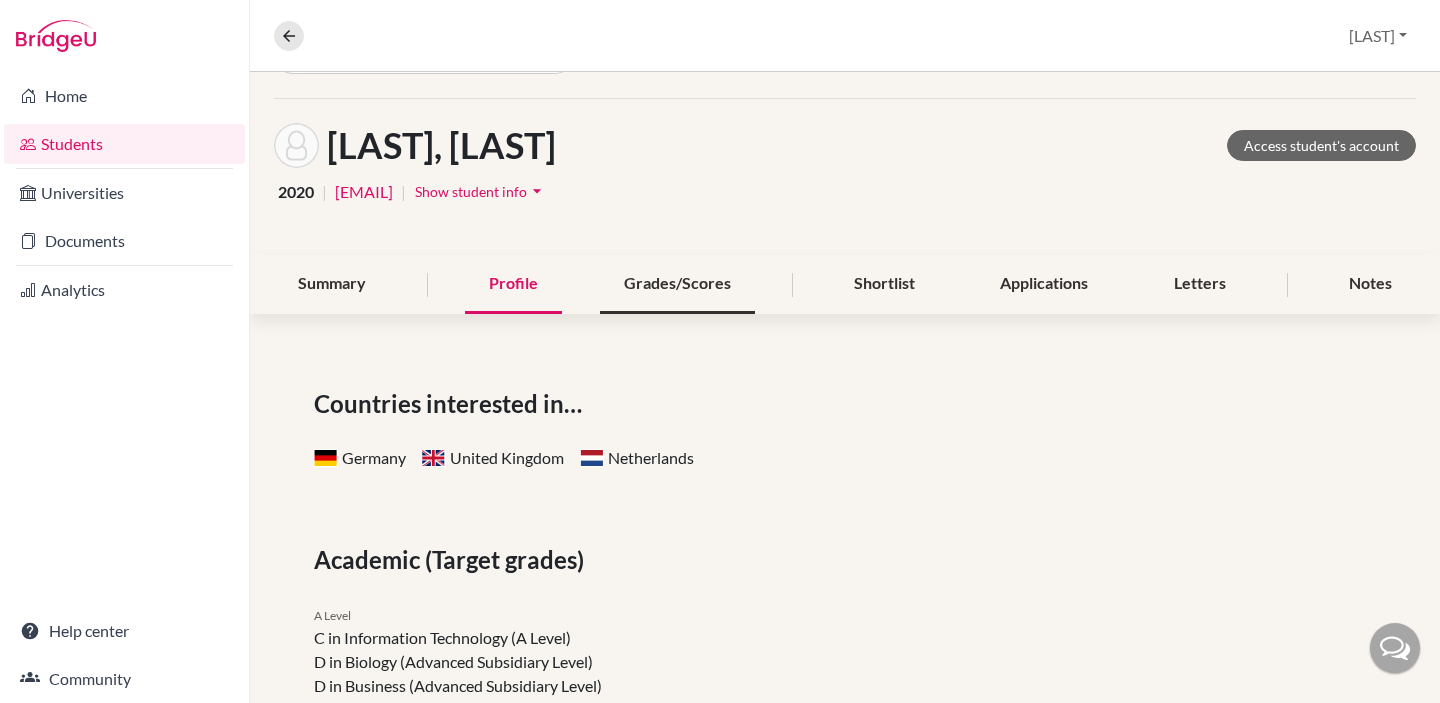 scroll, scrollTop: 170, scrollLeft: 0, axis: vertical 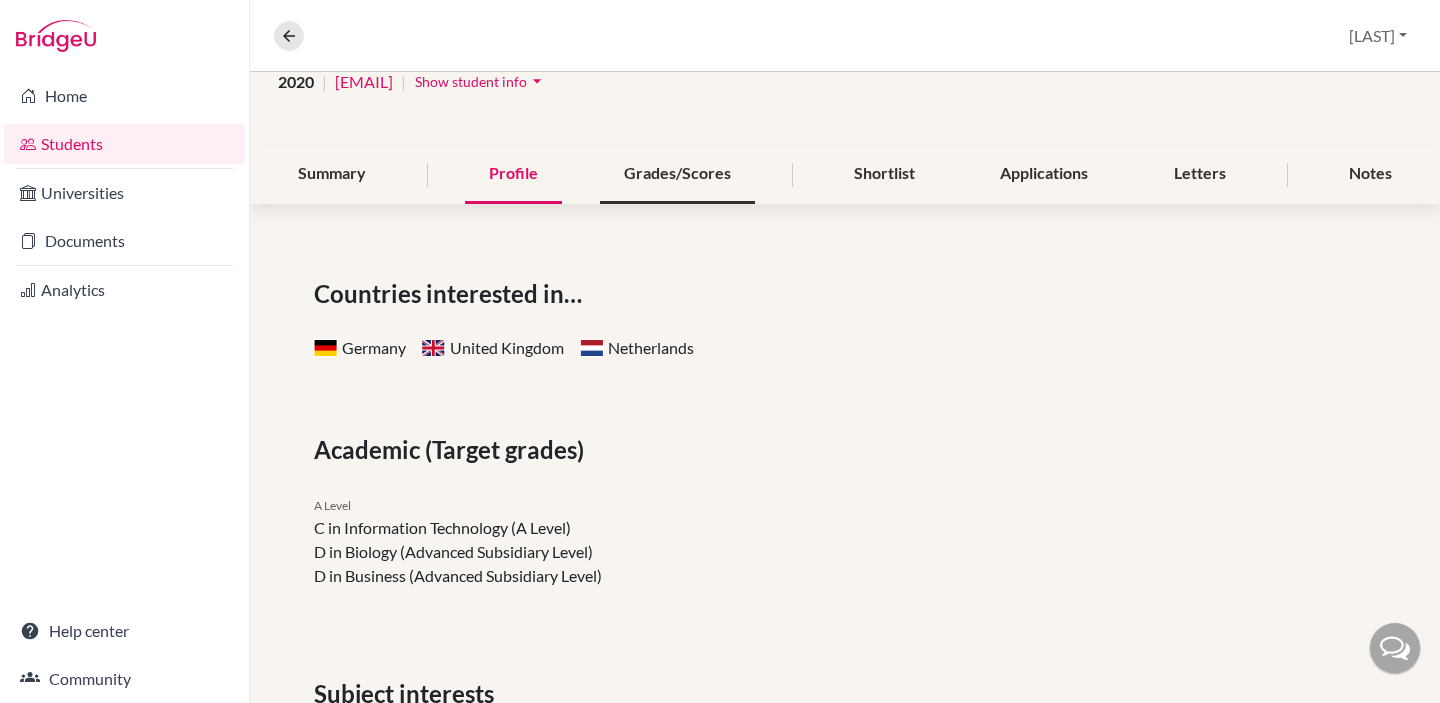 click on "Grades/Scores" at bounding box center [677, 174] 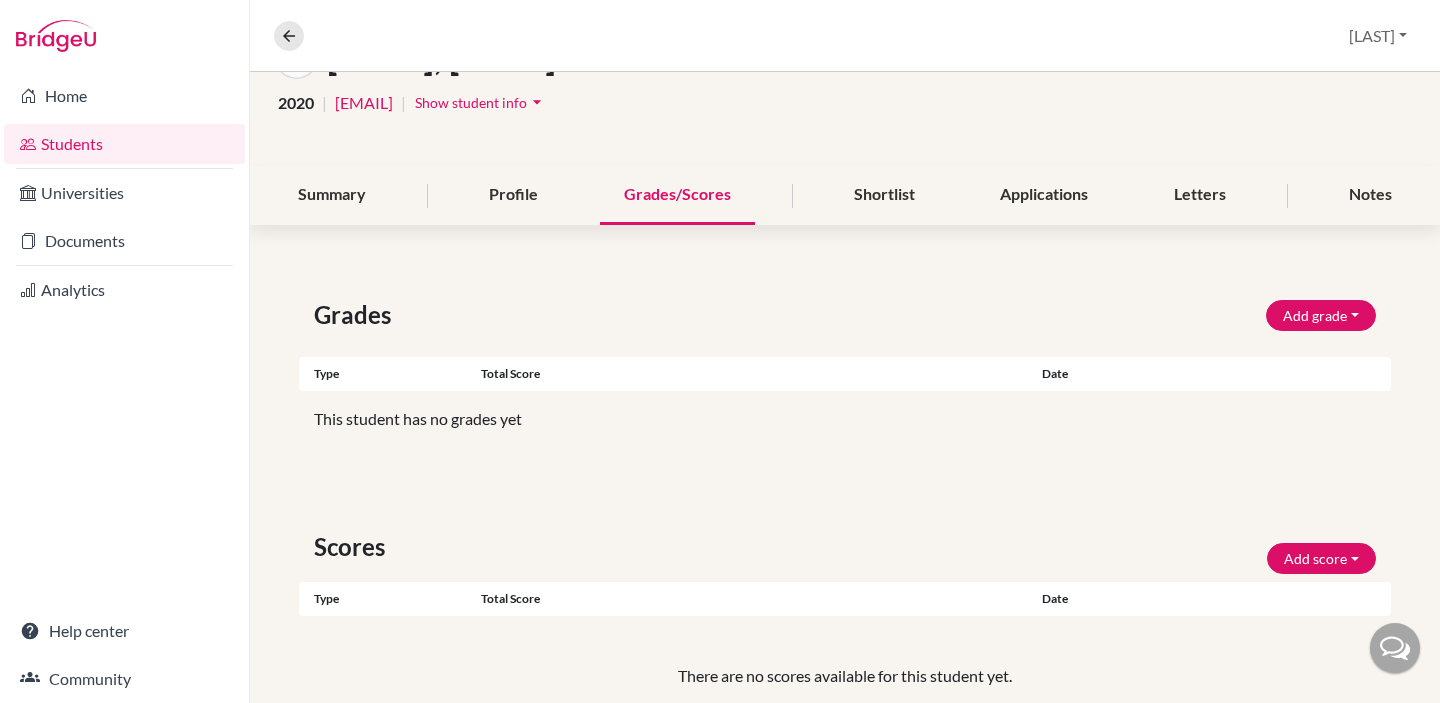 scroll, scrollTop: 168, scrollLeft: 0, axis: vertical 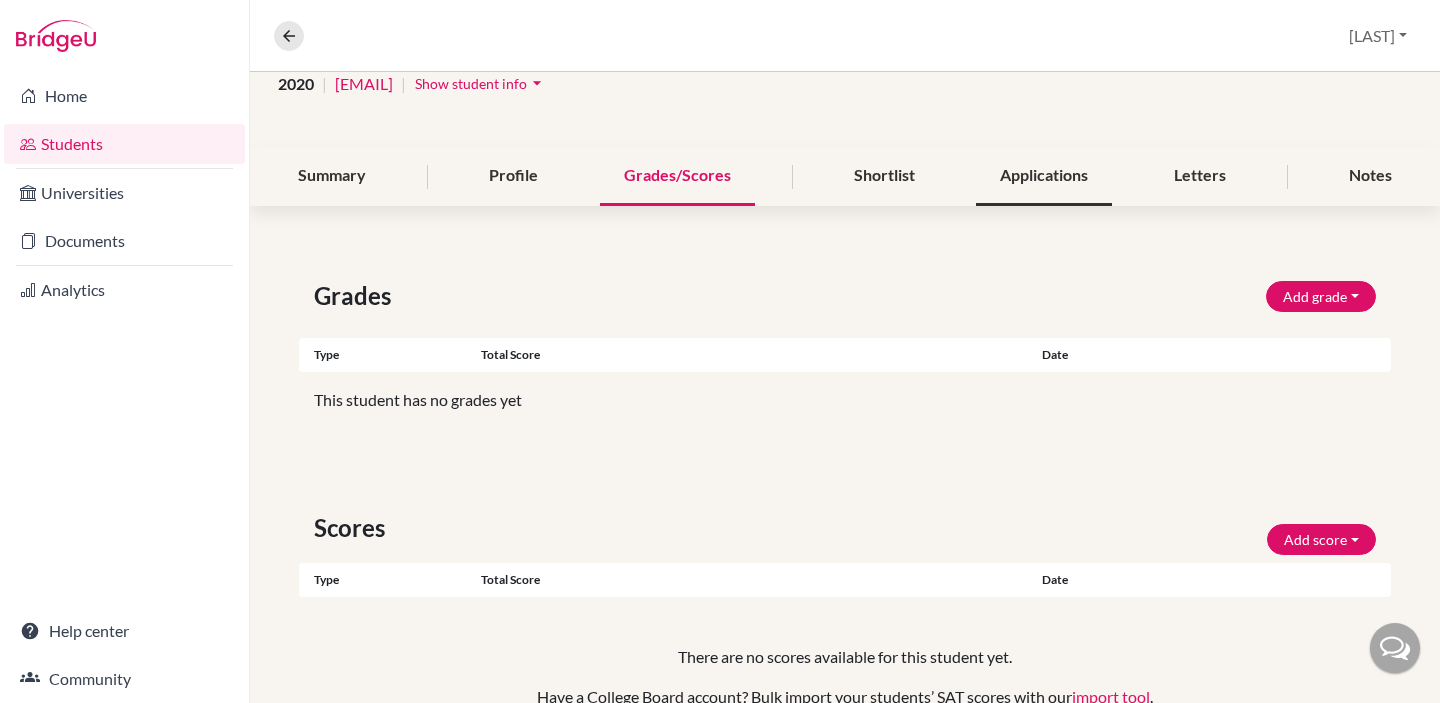 click on "Applications" at bounding box center [1044, 176] 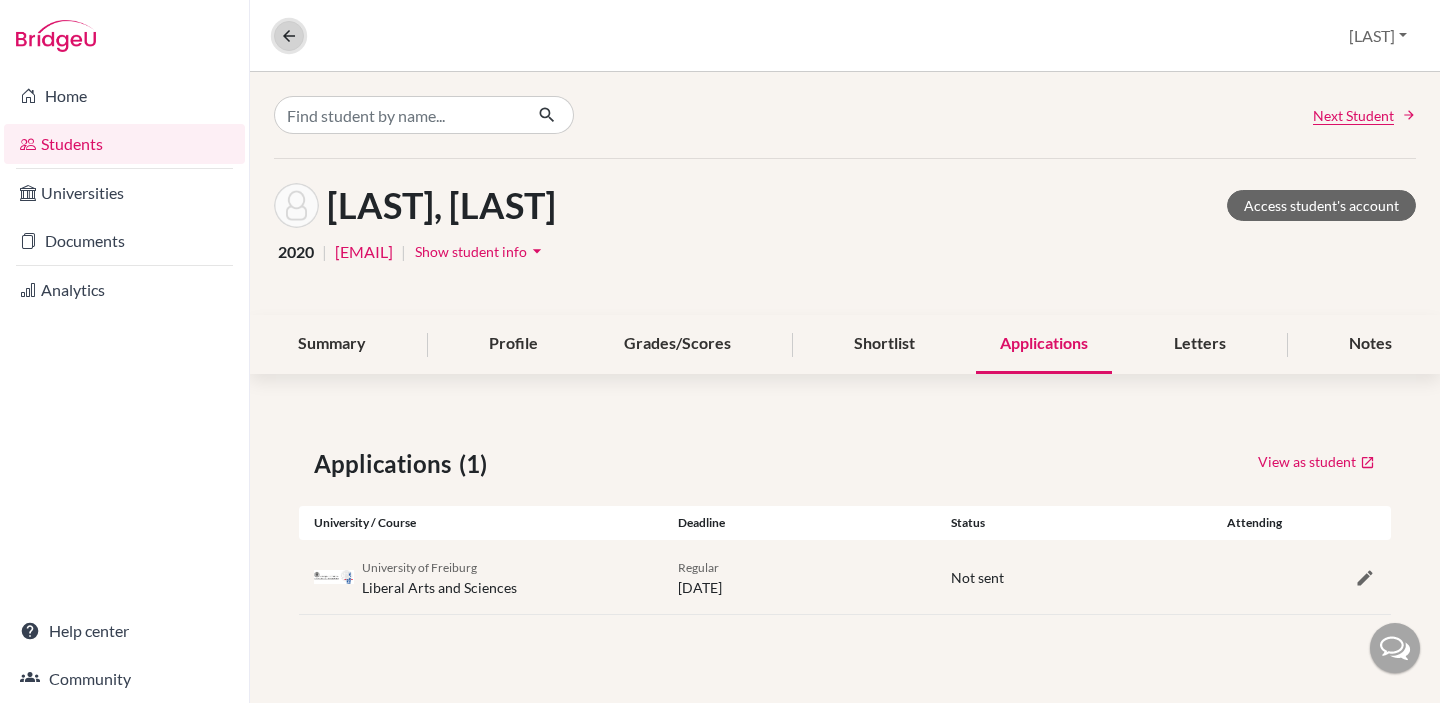 click at bounding box center (289, 36) 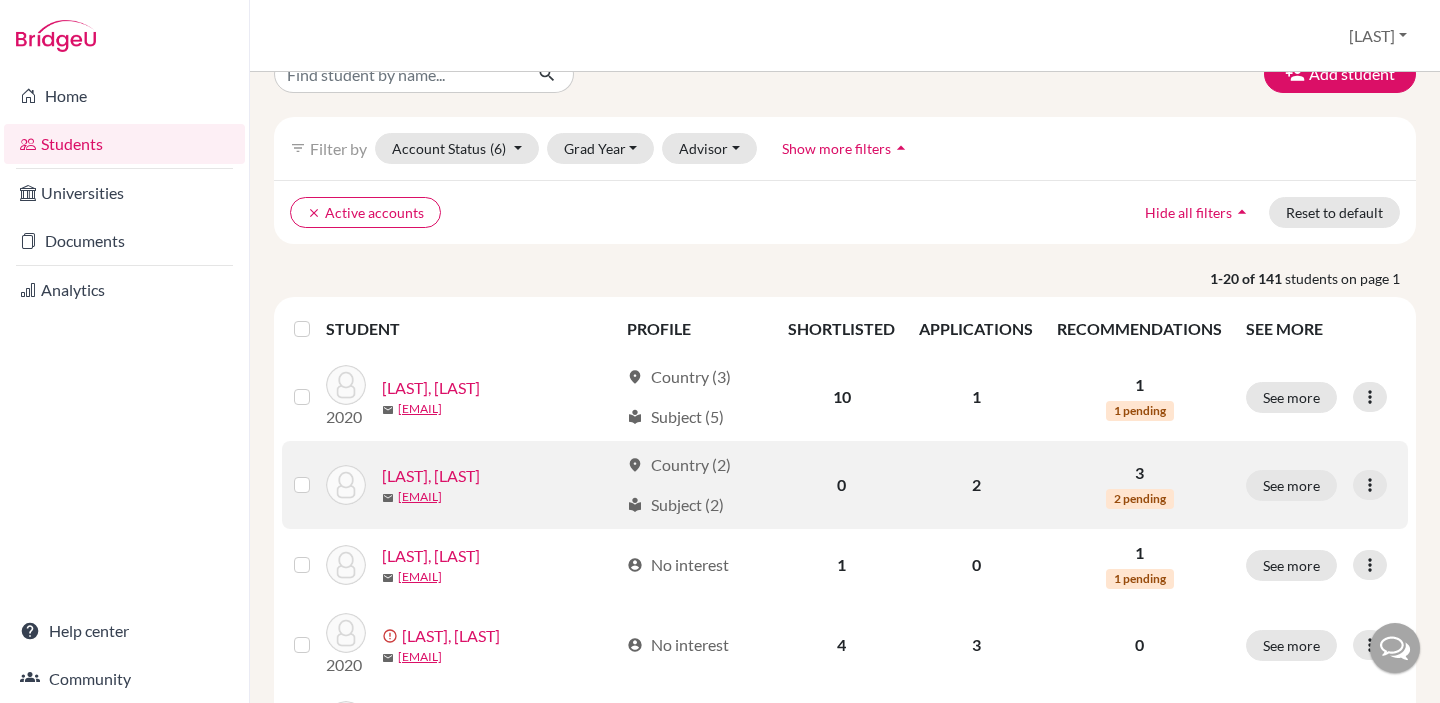 scroll, scrollTop: 61, scrollLeft: 0, axis: vertical 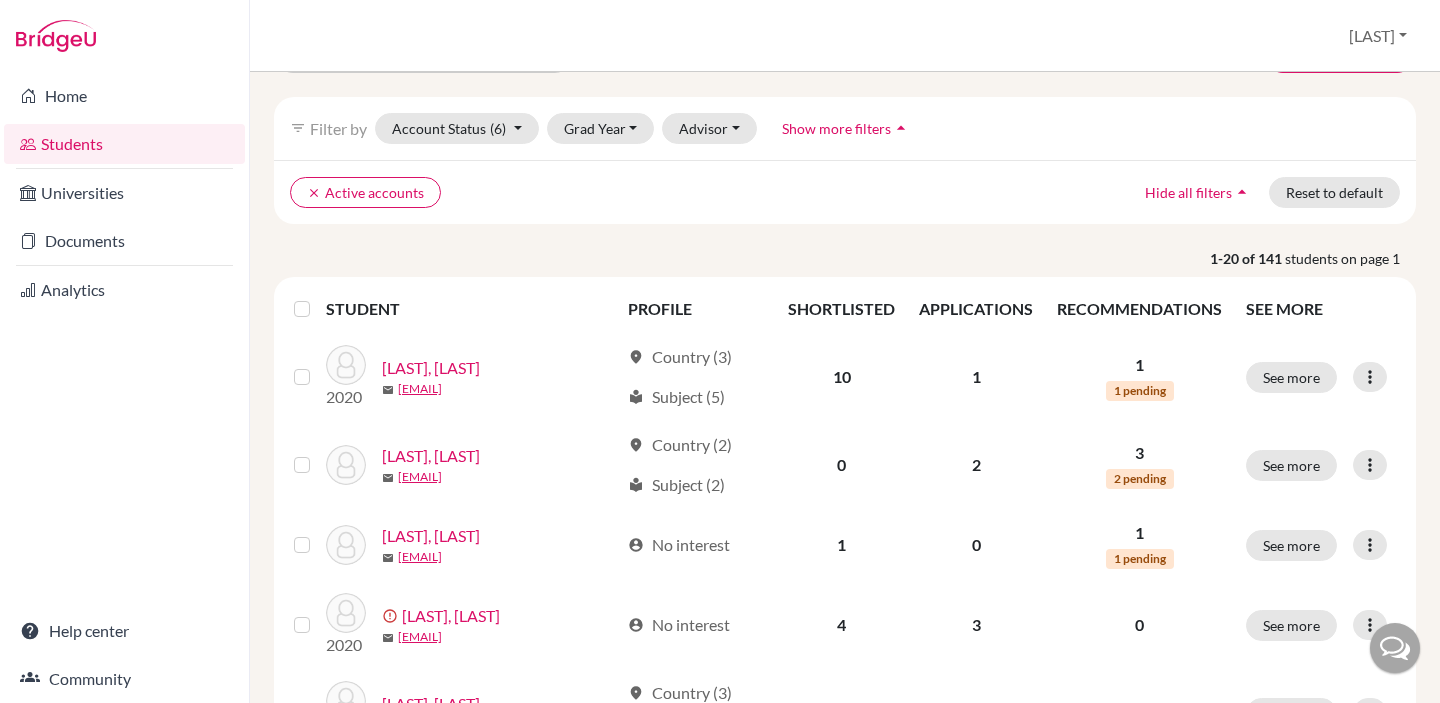 click on "Show more filters" at bounding box center [836, 128] 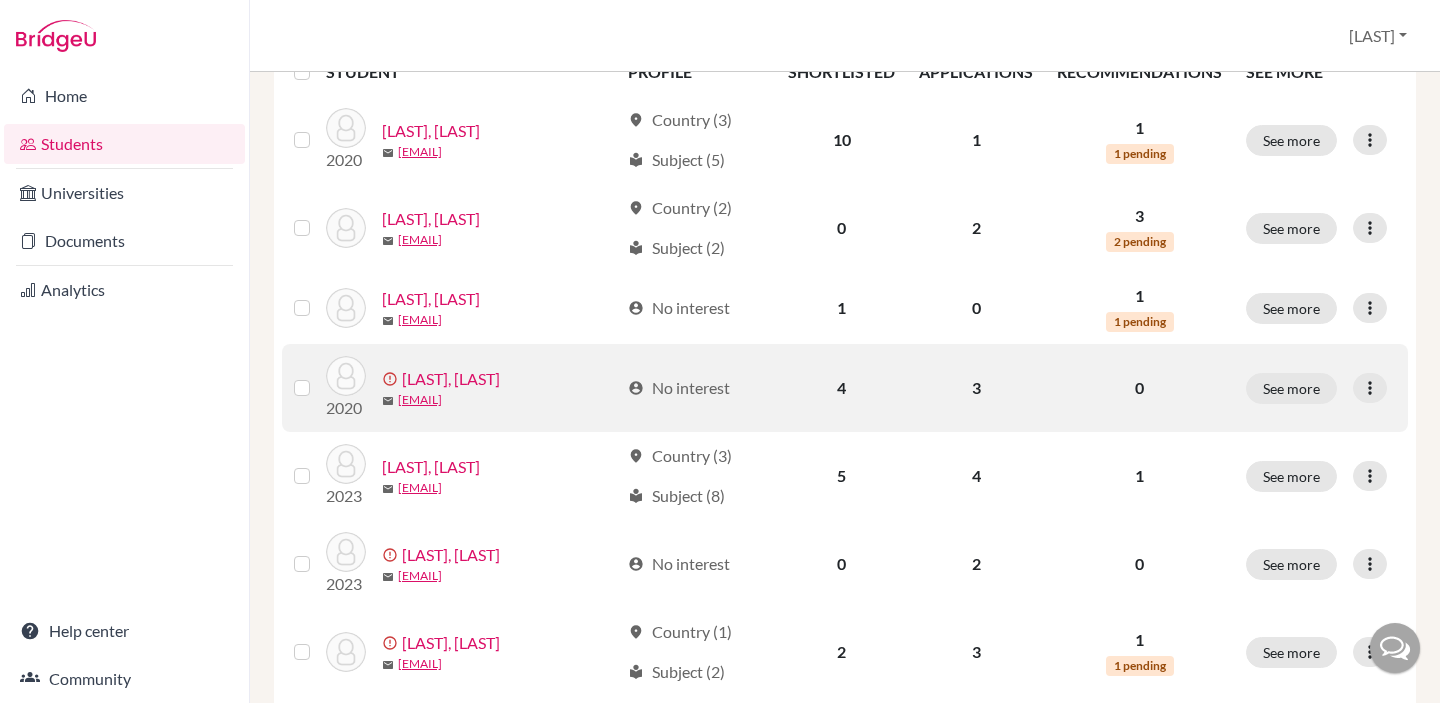 scroll, scrollTop: 344, scrollLeft: 0, axis: vertical 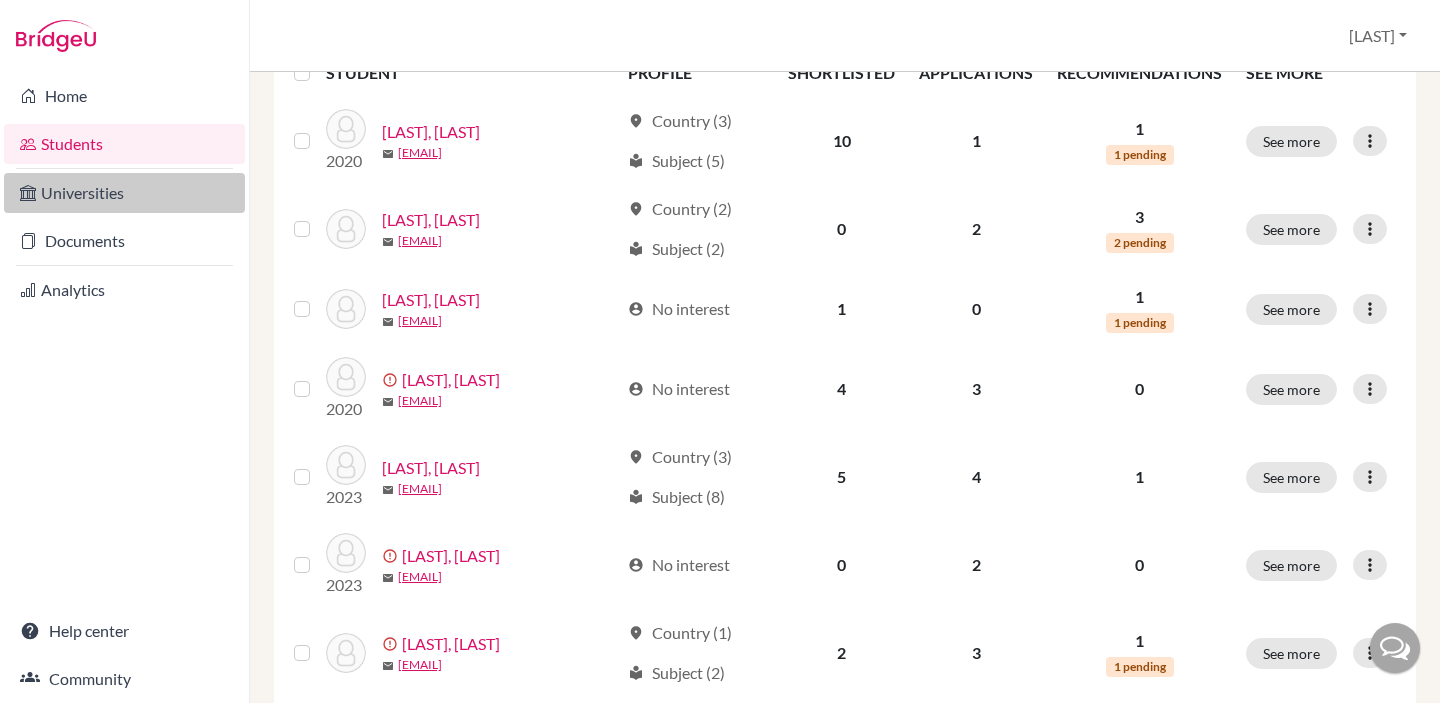 click on "Universities" at bounding box center (124, 193) 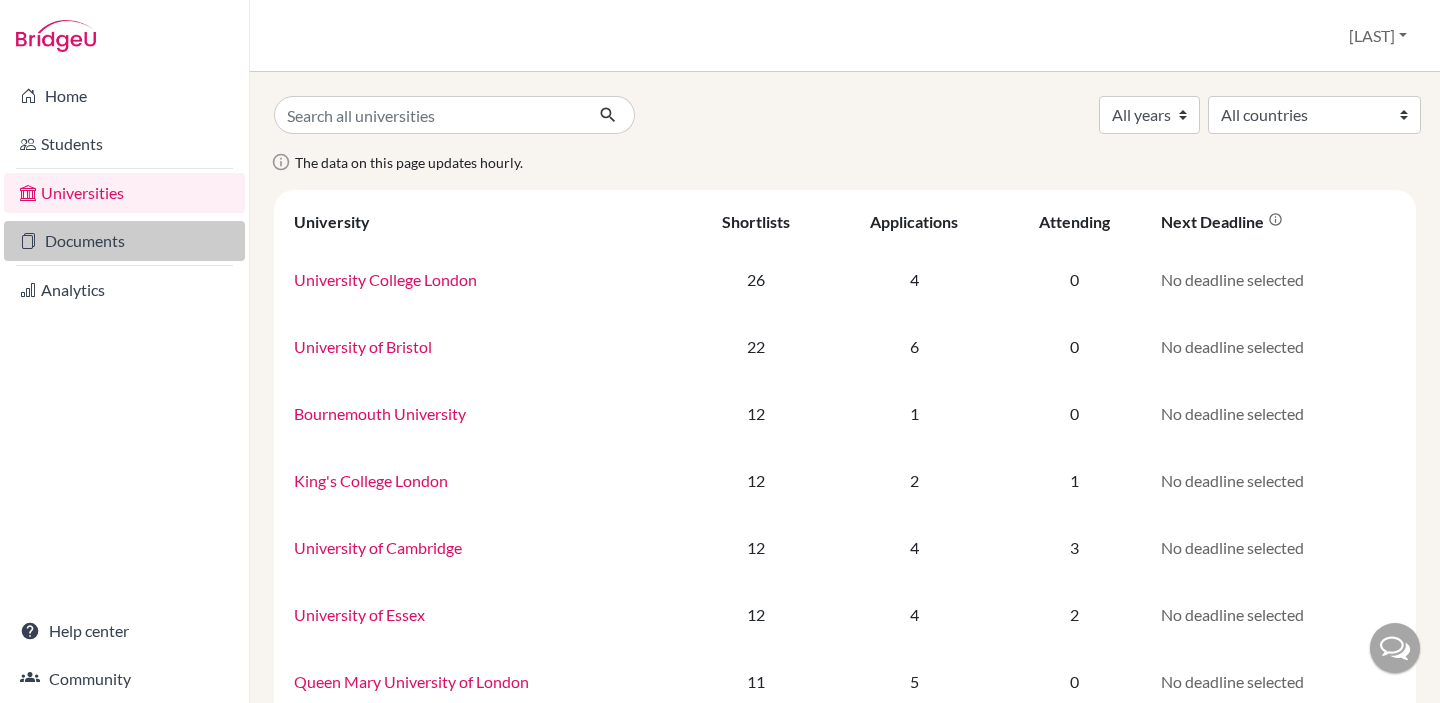 scroll, scrollTop: 0, scrollLeft: 0, axis: both 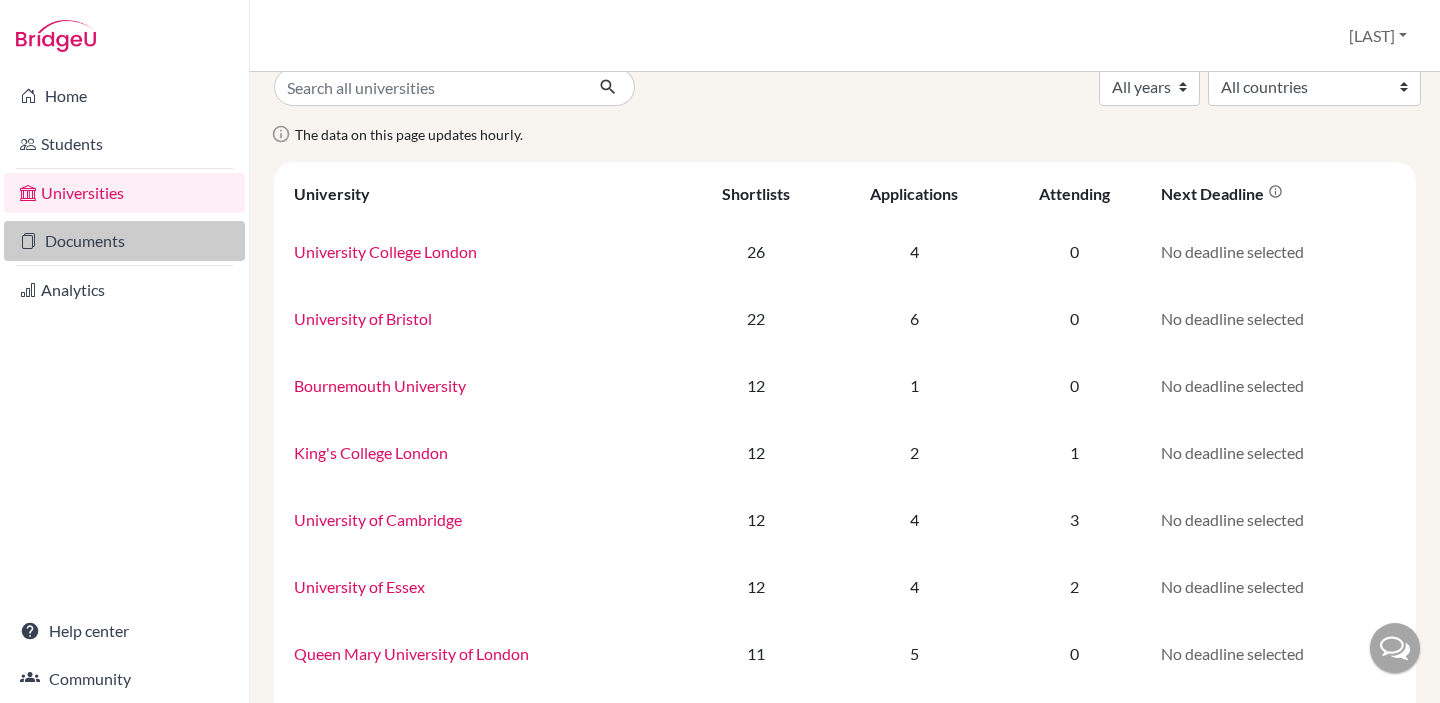 click on "Documents" at bounding box center [124, 241] 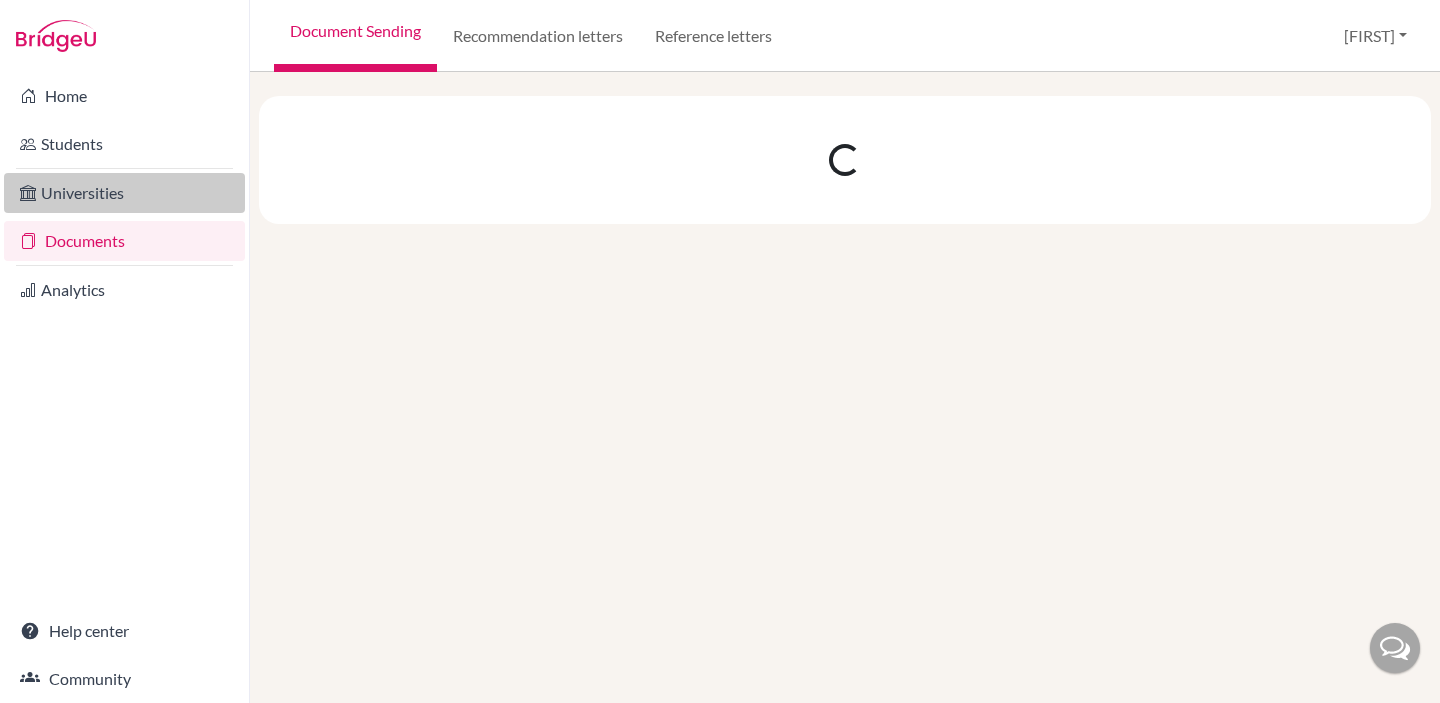 scroll, scrollTop: 0, scrollLeft: 0, axis: both 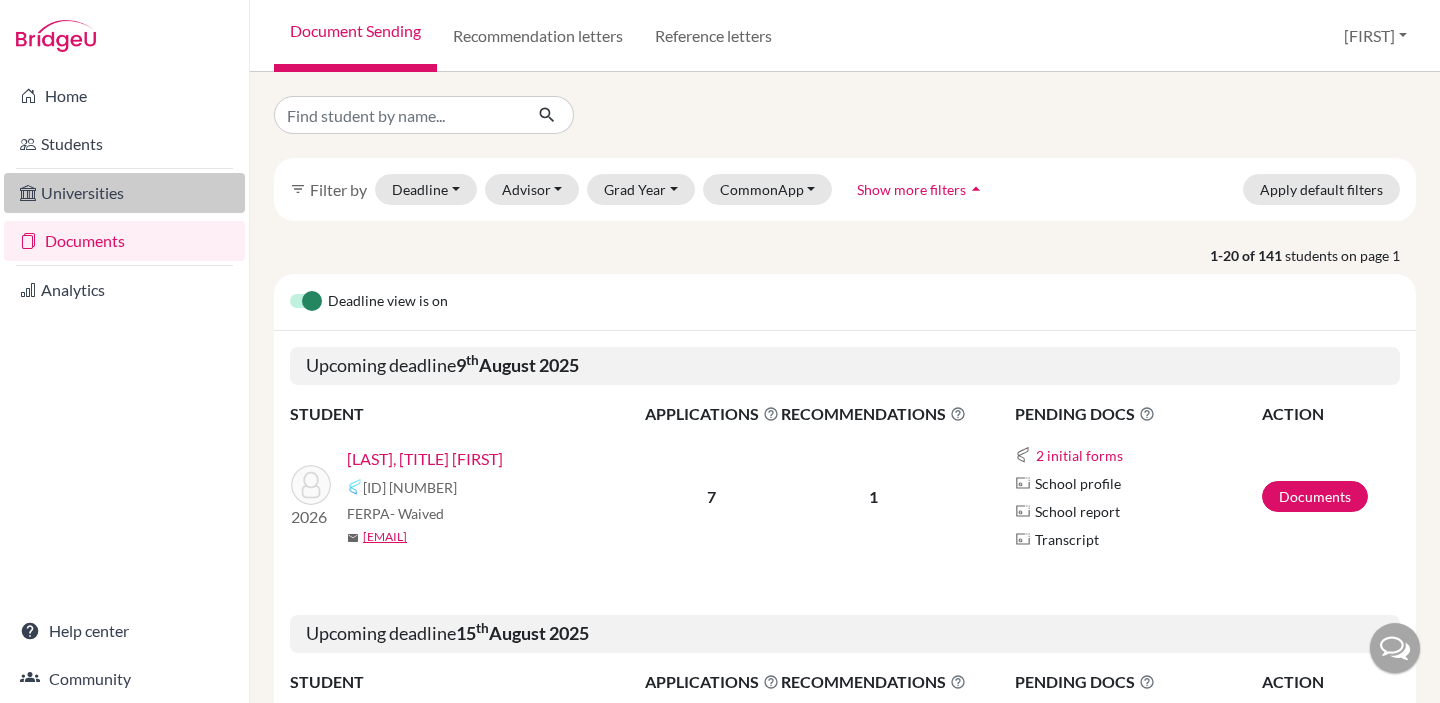 click on "Universities" at bounding box center [124, 193] 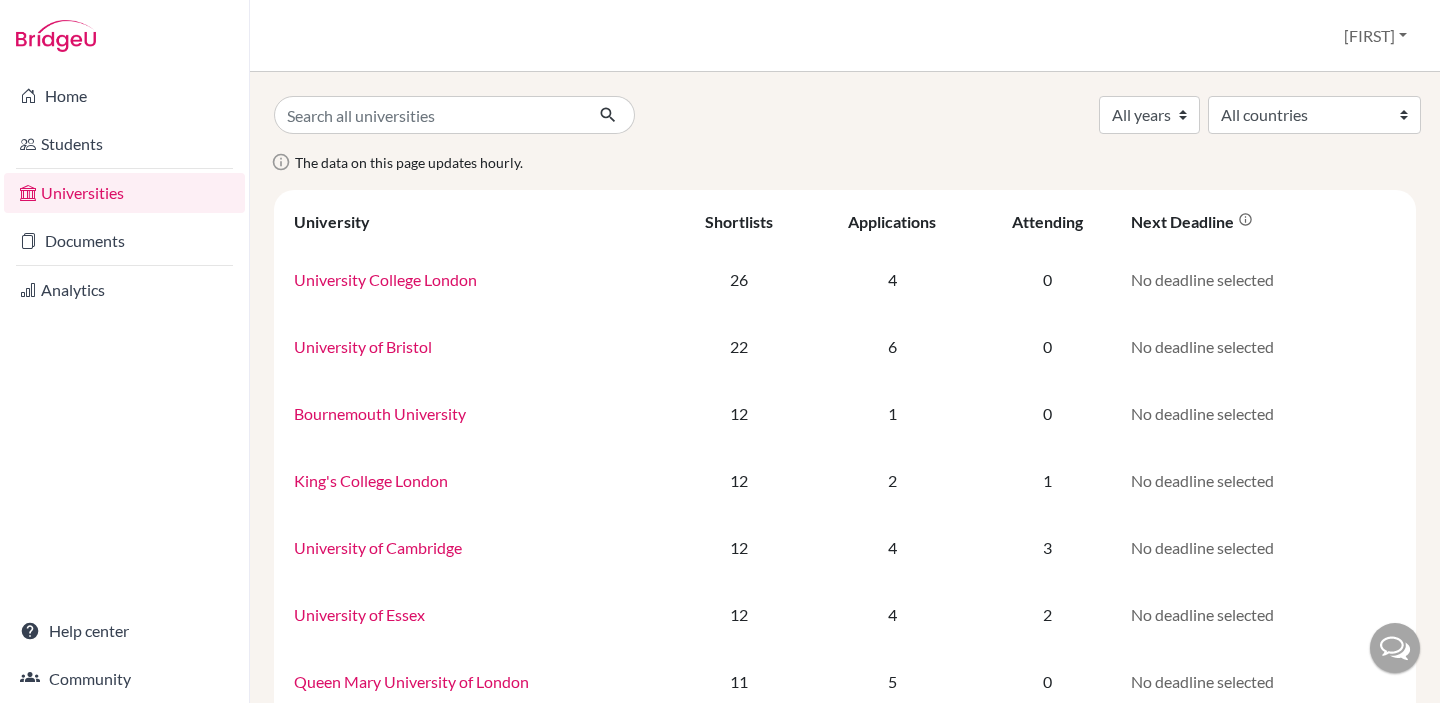 scroll, scrollTop: 0, scrollLeft: 0, axis: both 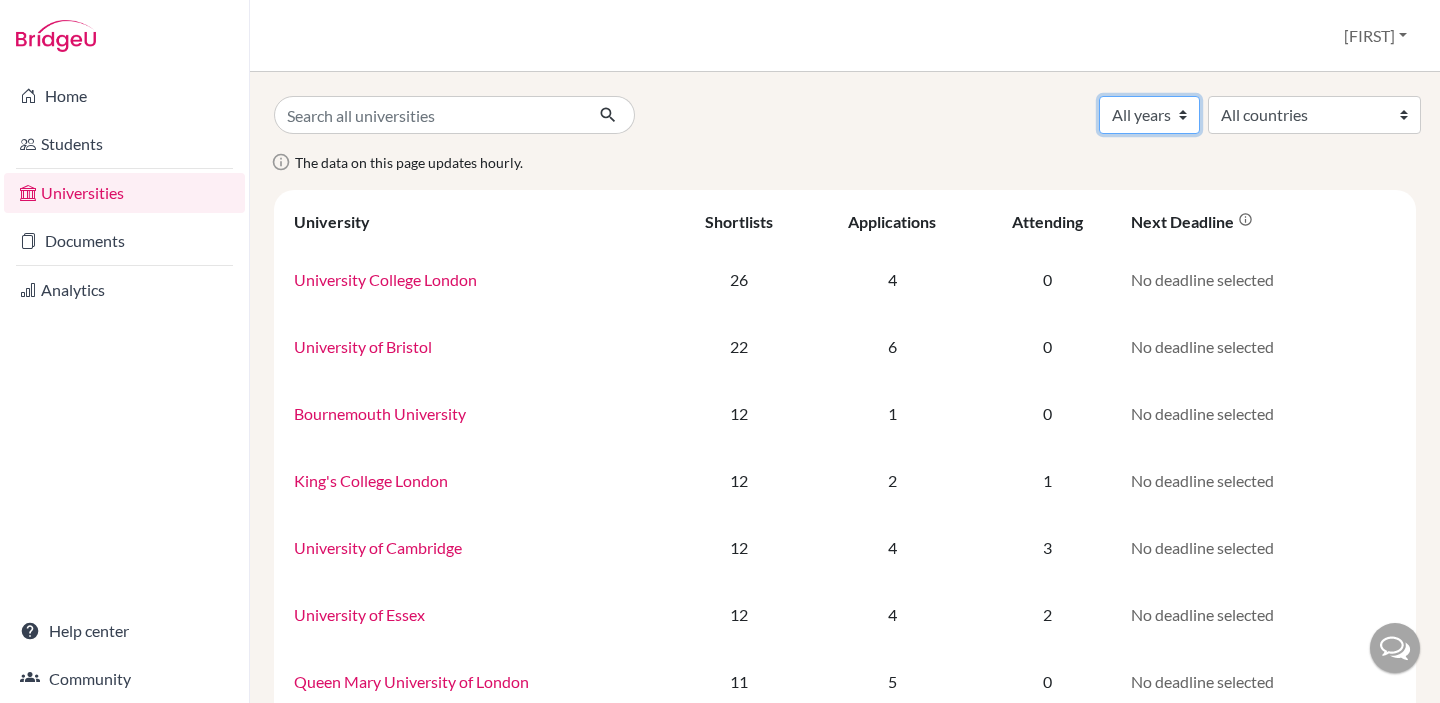 click on "All years [YEAR] [YEAR] [YEAR] [YEAR] [YEAR] [YEAR] [YEAR] [YEAR] [YEAR] [YEAR] [YEAR] [YEAR] [YEAR] [YEAR]" at bounding box center [1149, 115] 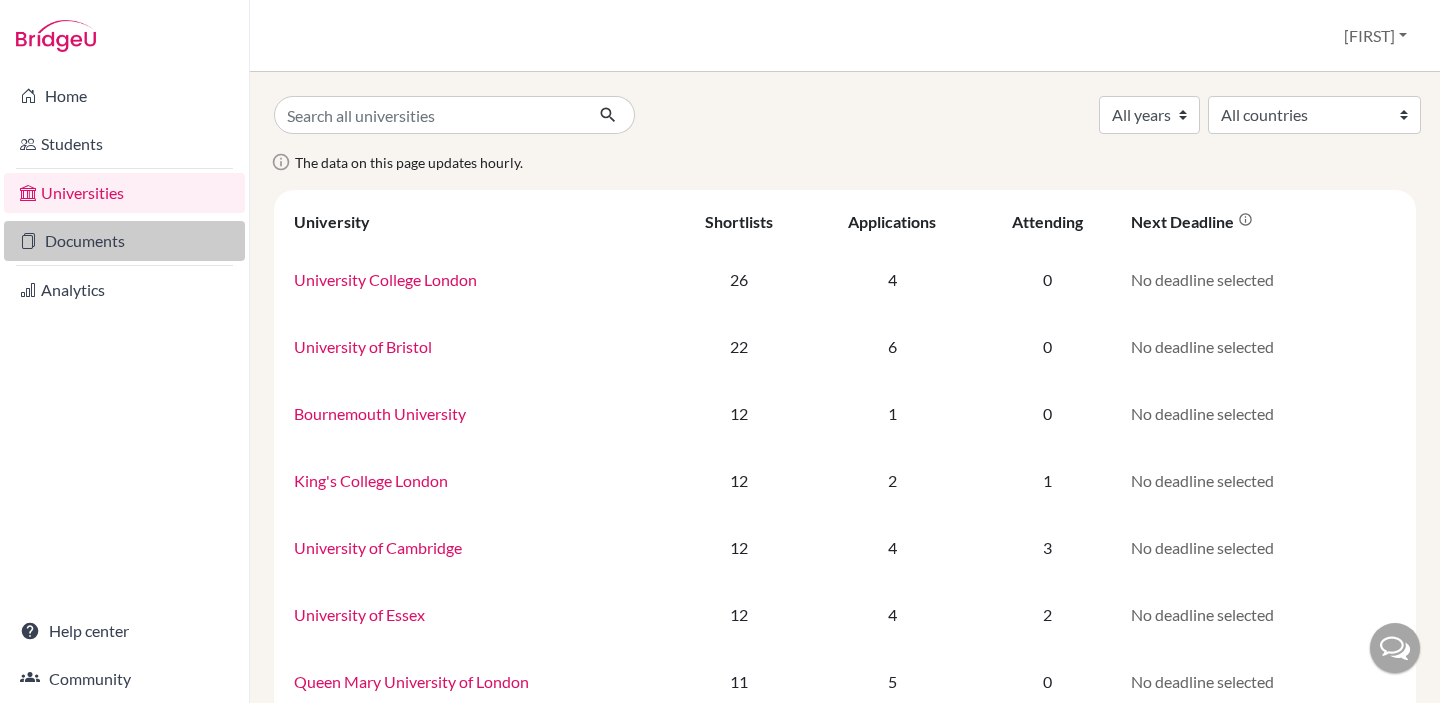 click on "Documents" at bounding box center [124, 241] 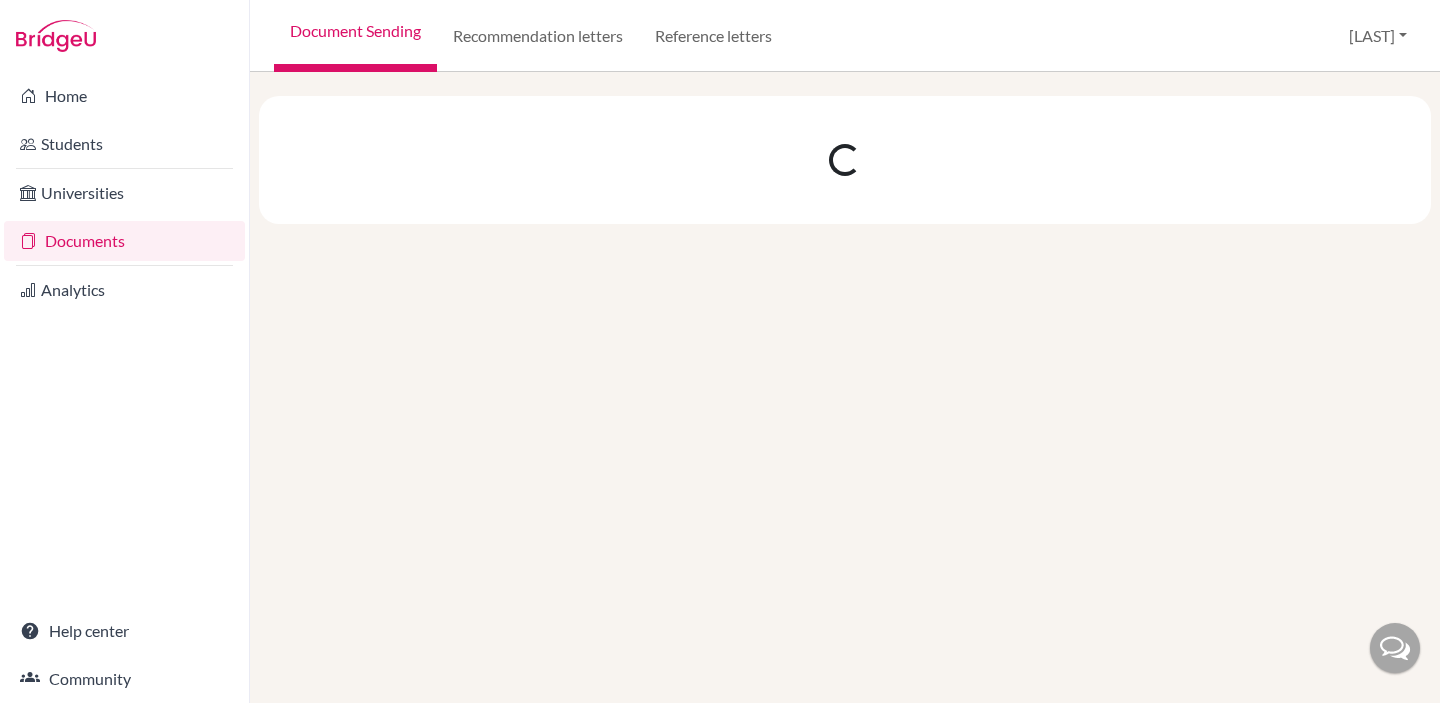 scroll, scrollTop: 0, scrollLeft: 0, axis: both 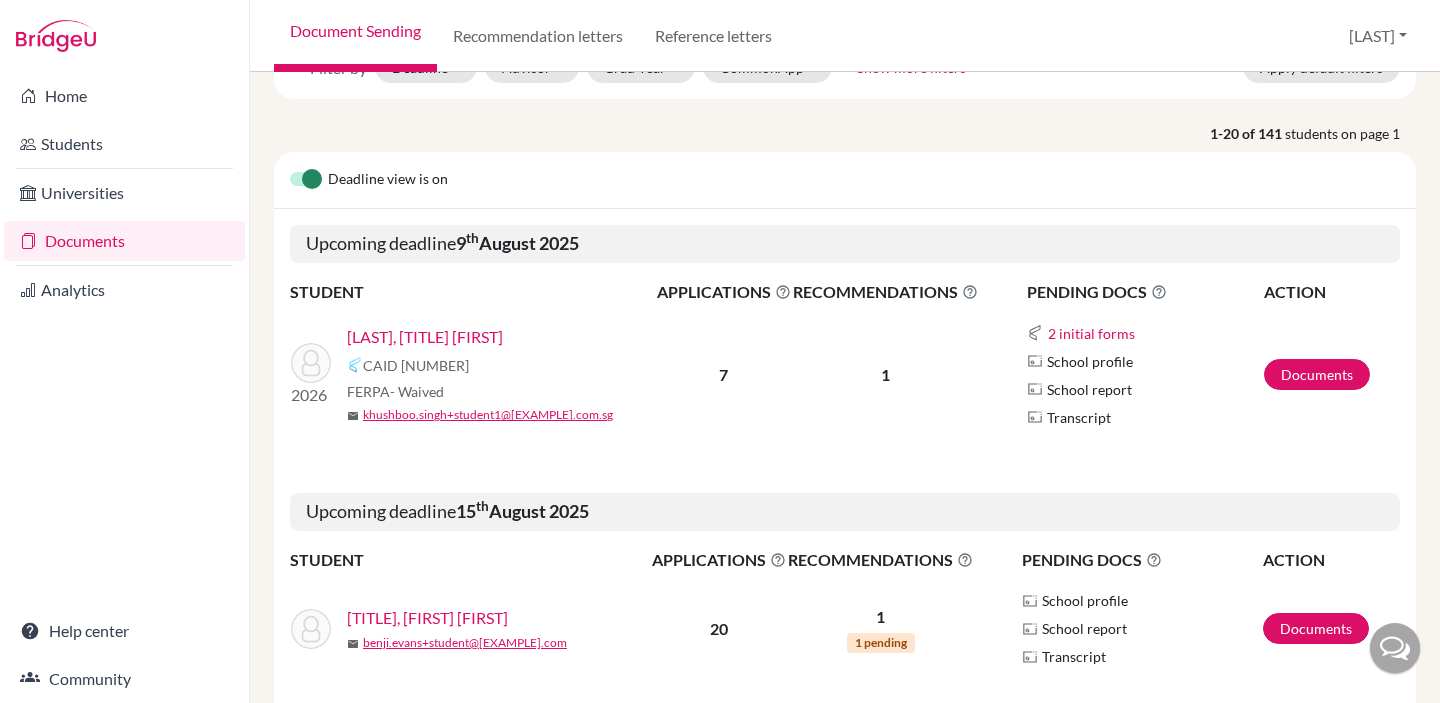 drag, startPoint x: 347, startPoint y: 253, endPoint x: 668, endPoint y: 245, distance: 321.09967 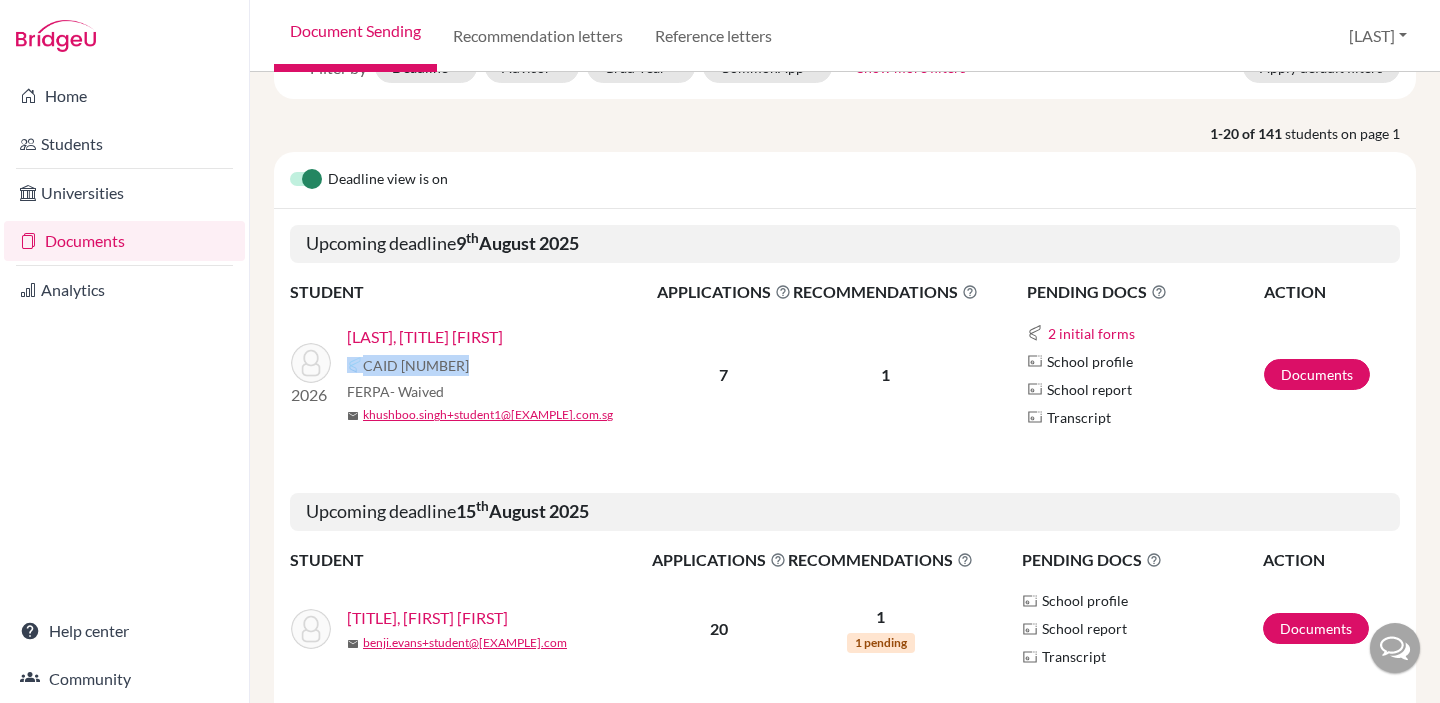 drag, startPoint x: 464, startPoint y: 365, endPoint x: 356, endPoint y: 365, distance: 108 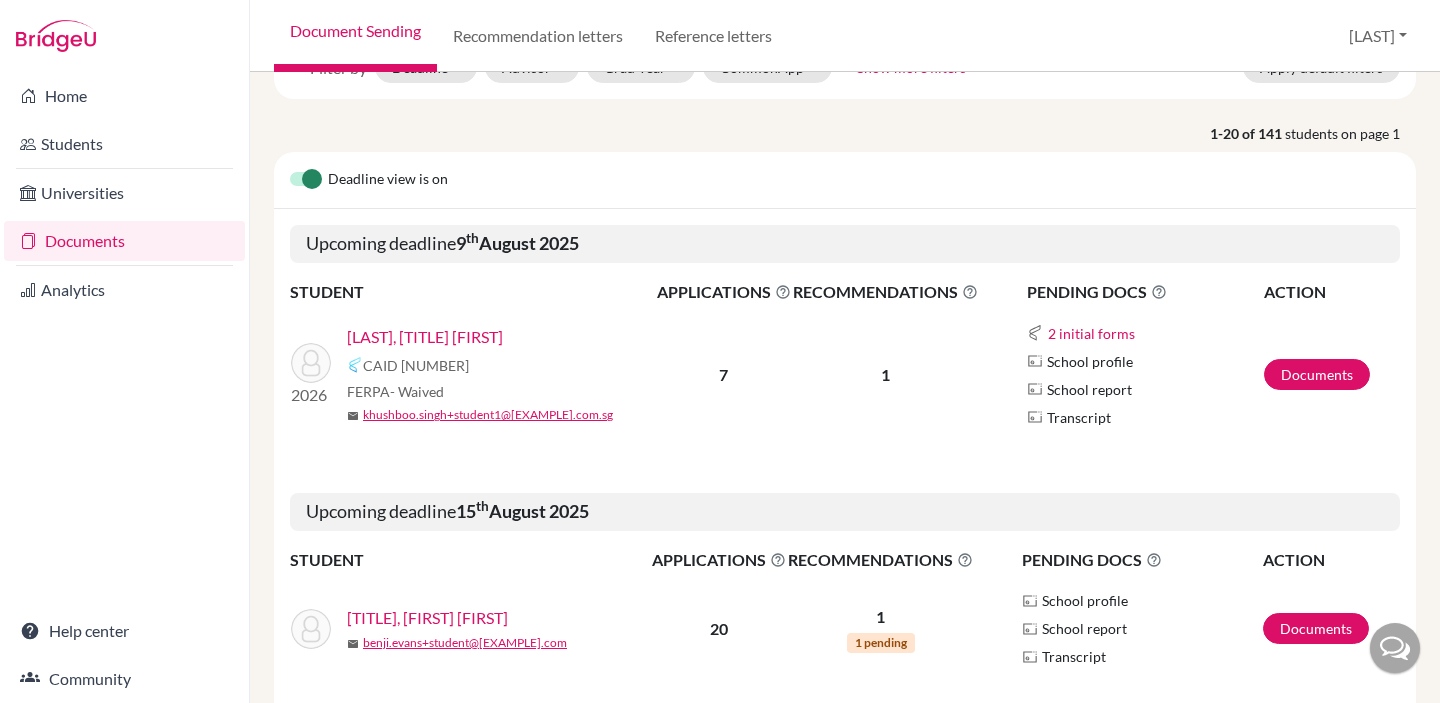 click on "[LAST], [TITLE] [FIRST]" at bounding box center [508, 337] 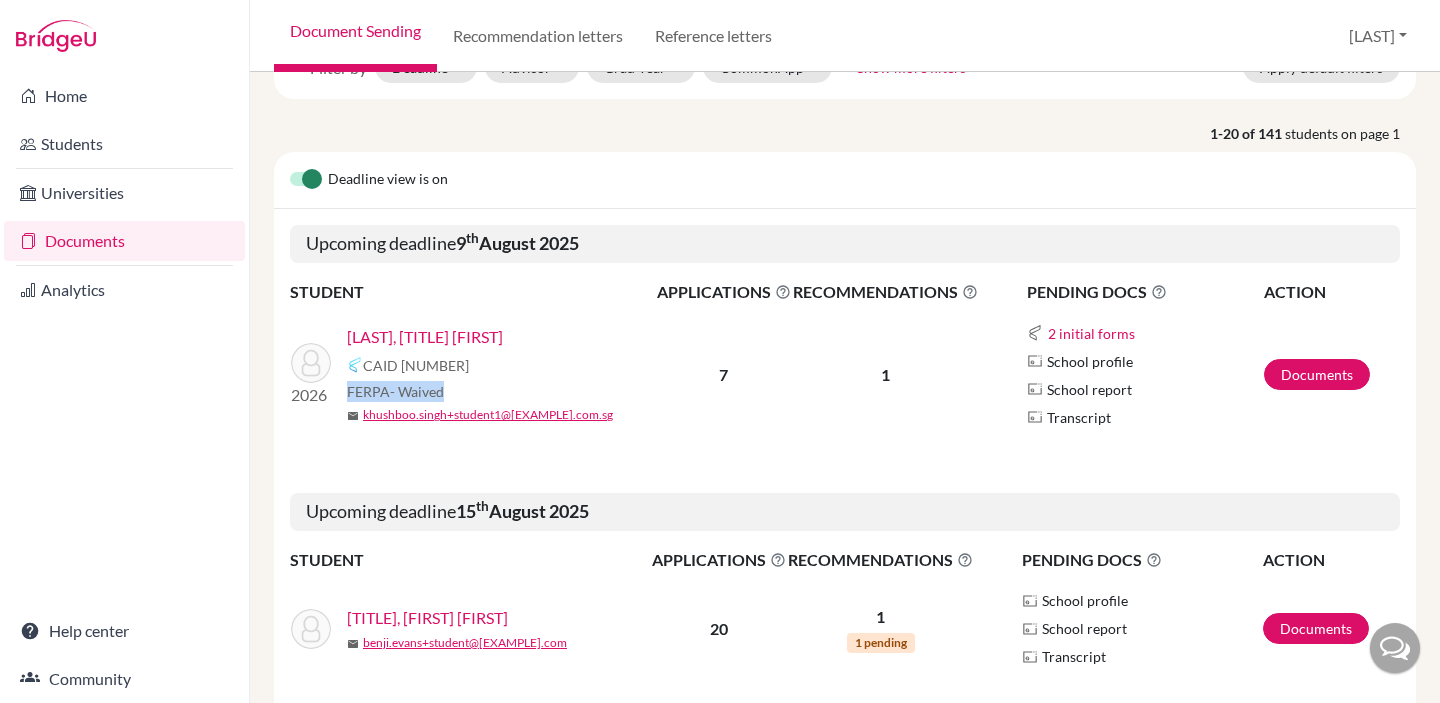 drag, startPoint x: 479, startPoint y: 383, endPoint x: 361, endPoint y: 394, distance: 118.511604 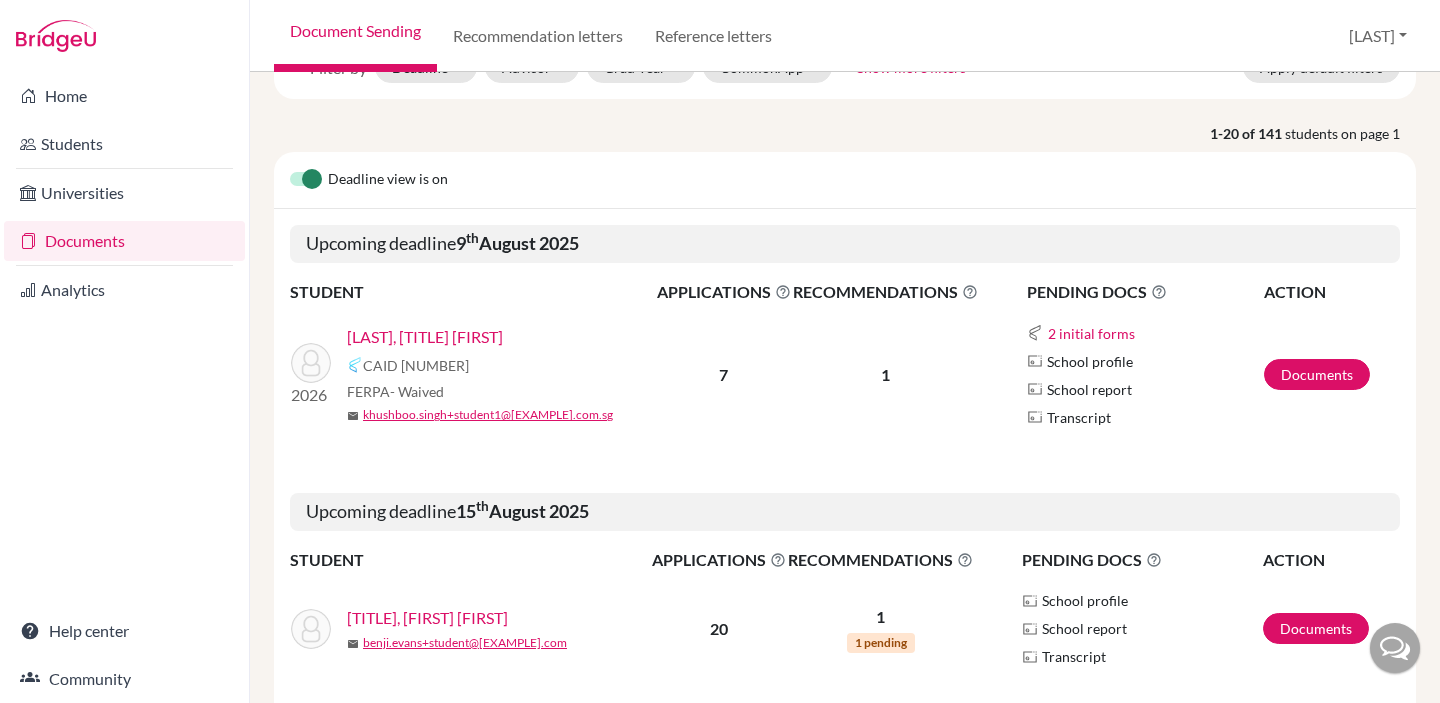 click on "Deadline view is on" 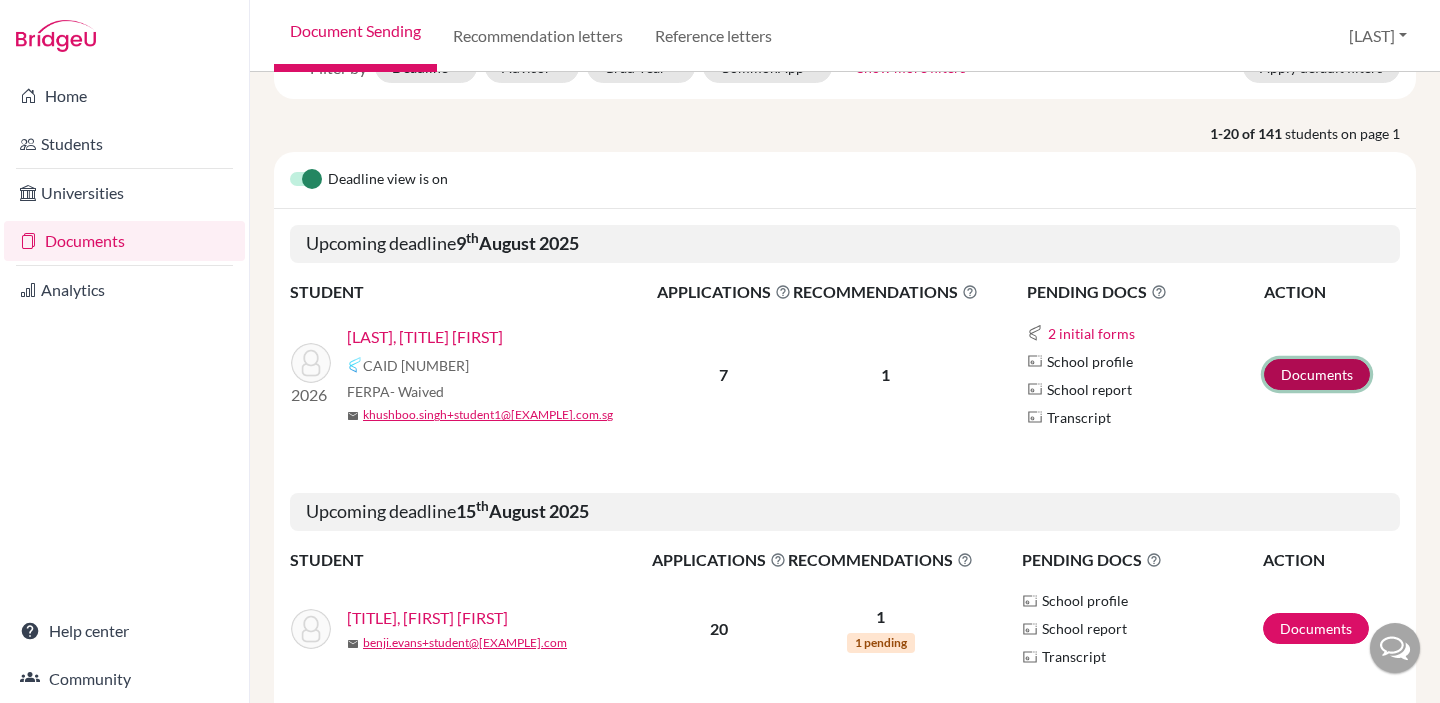 click on "Documents" at bounding box center [1317, 374] 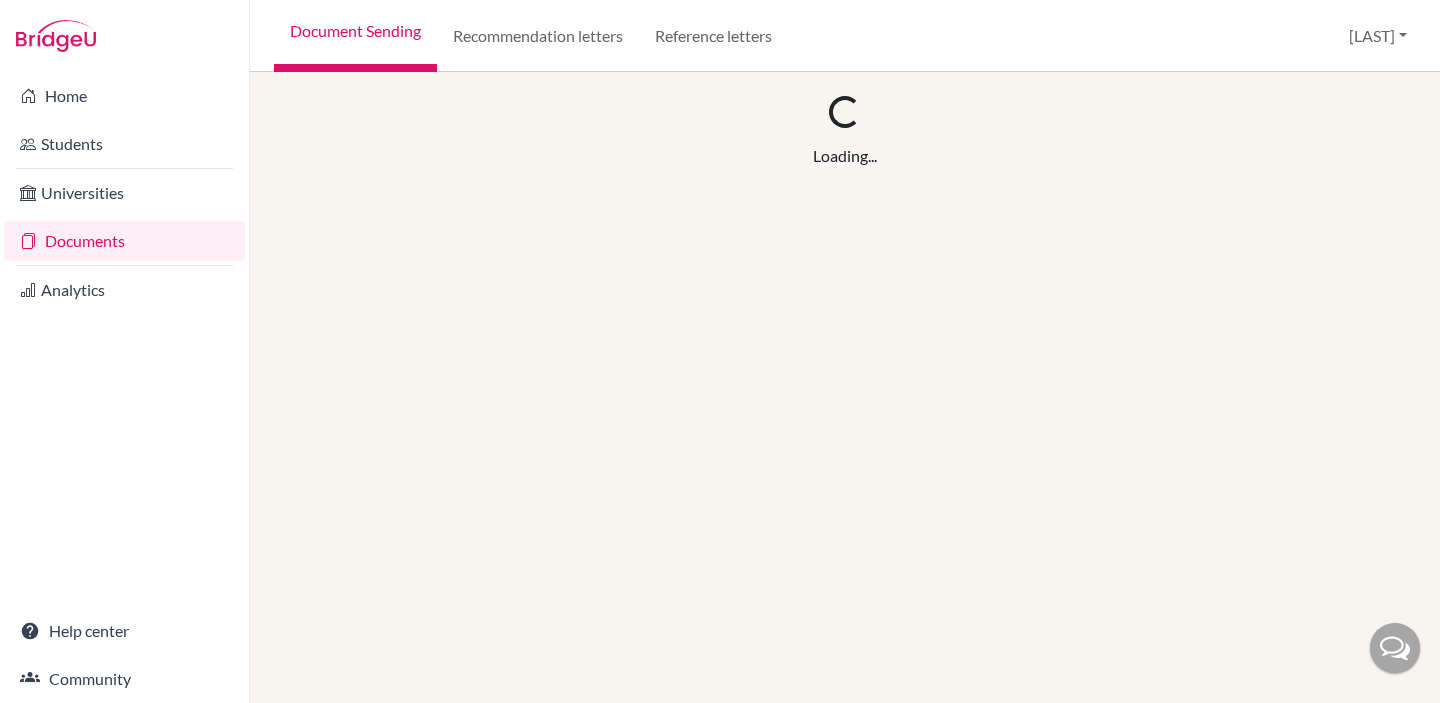 scroll, scrollTop: 0, scrollLeft: 0, axis: both 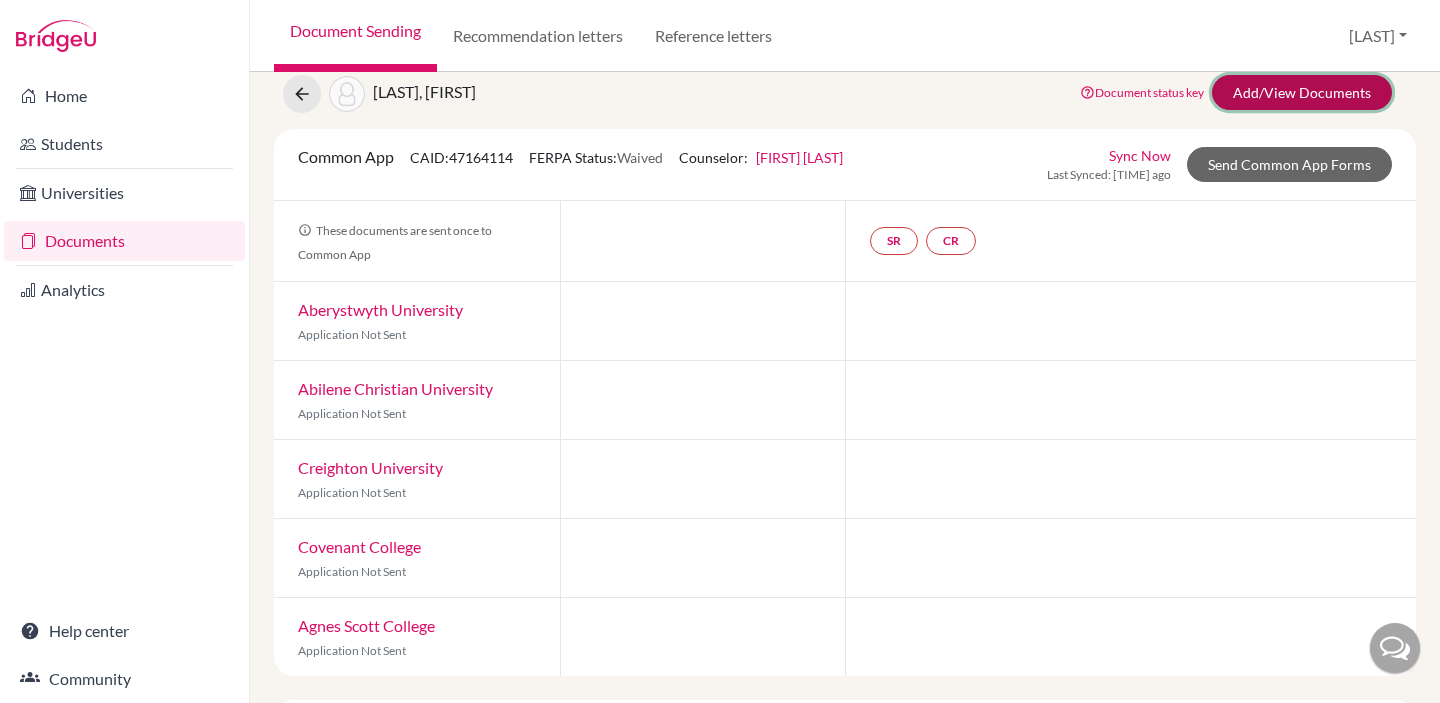 click on "Add/View Documents" at bounding box center (1302, 92) 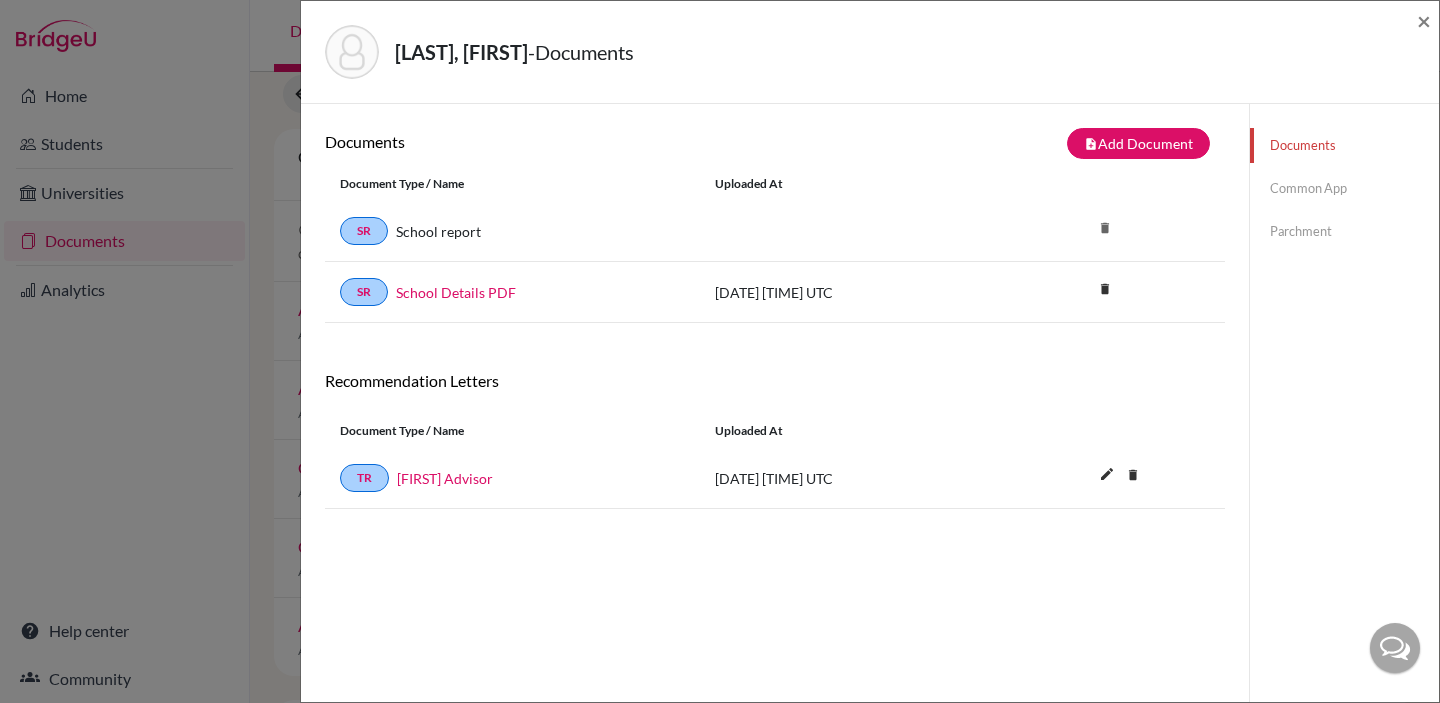click on "Common App" 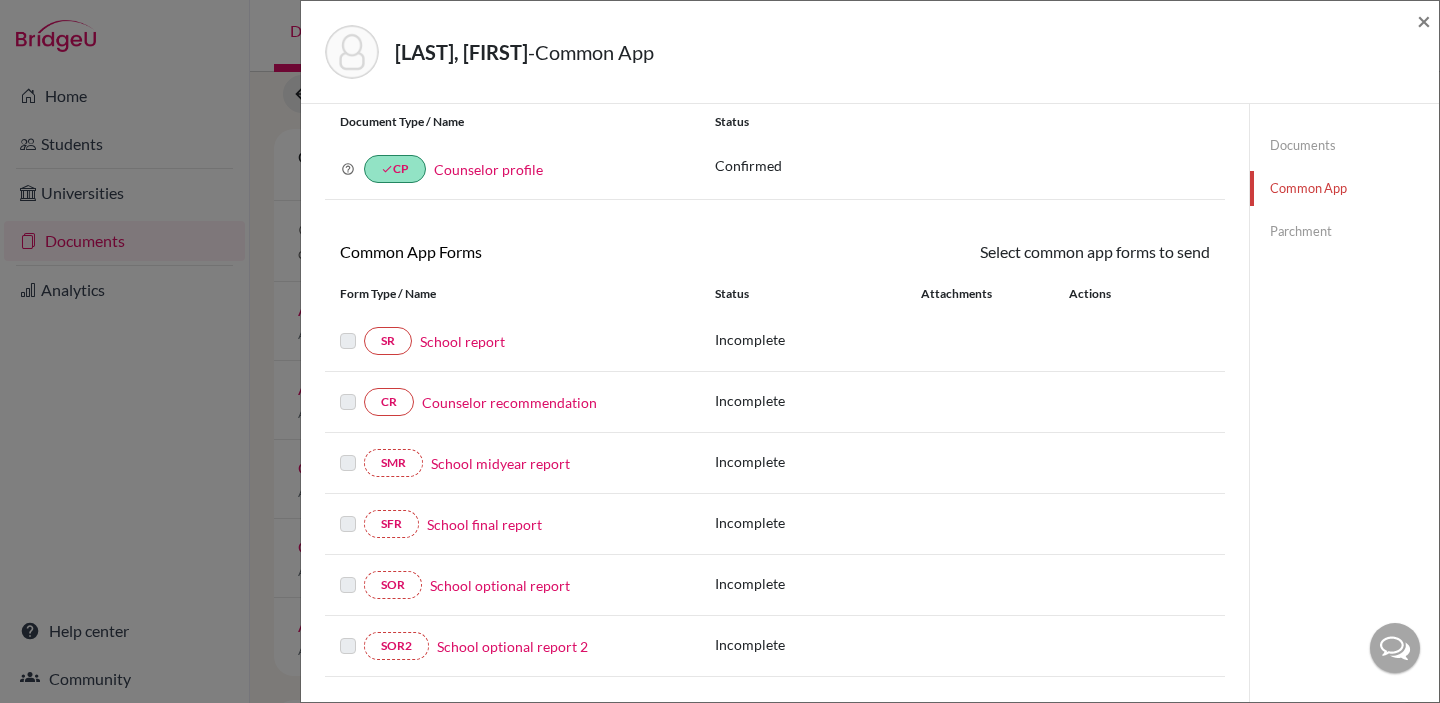 scroll, scrollTop: 72, scrollLeft: 0, axis: vertical 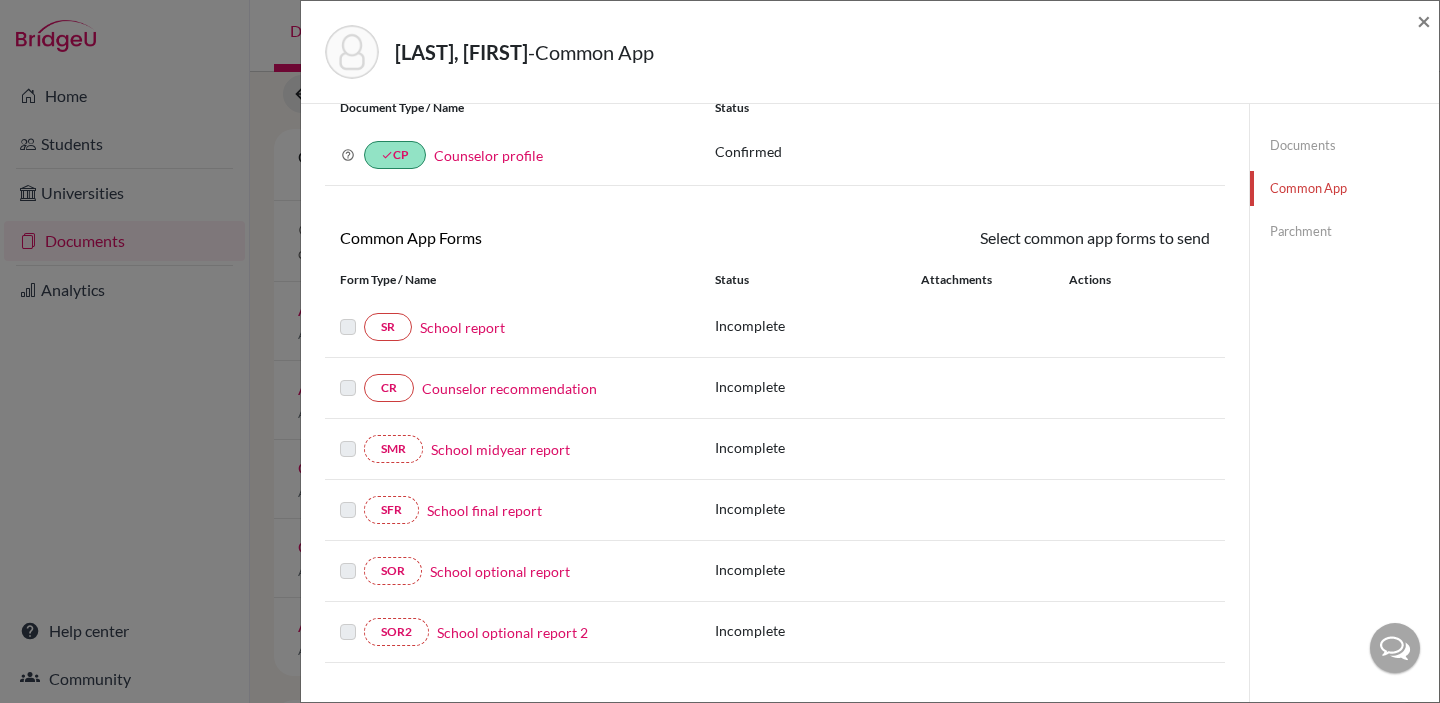 click on "Parchment" 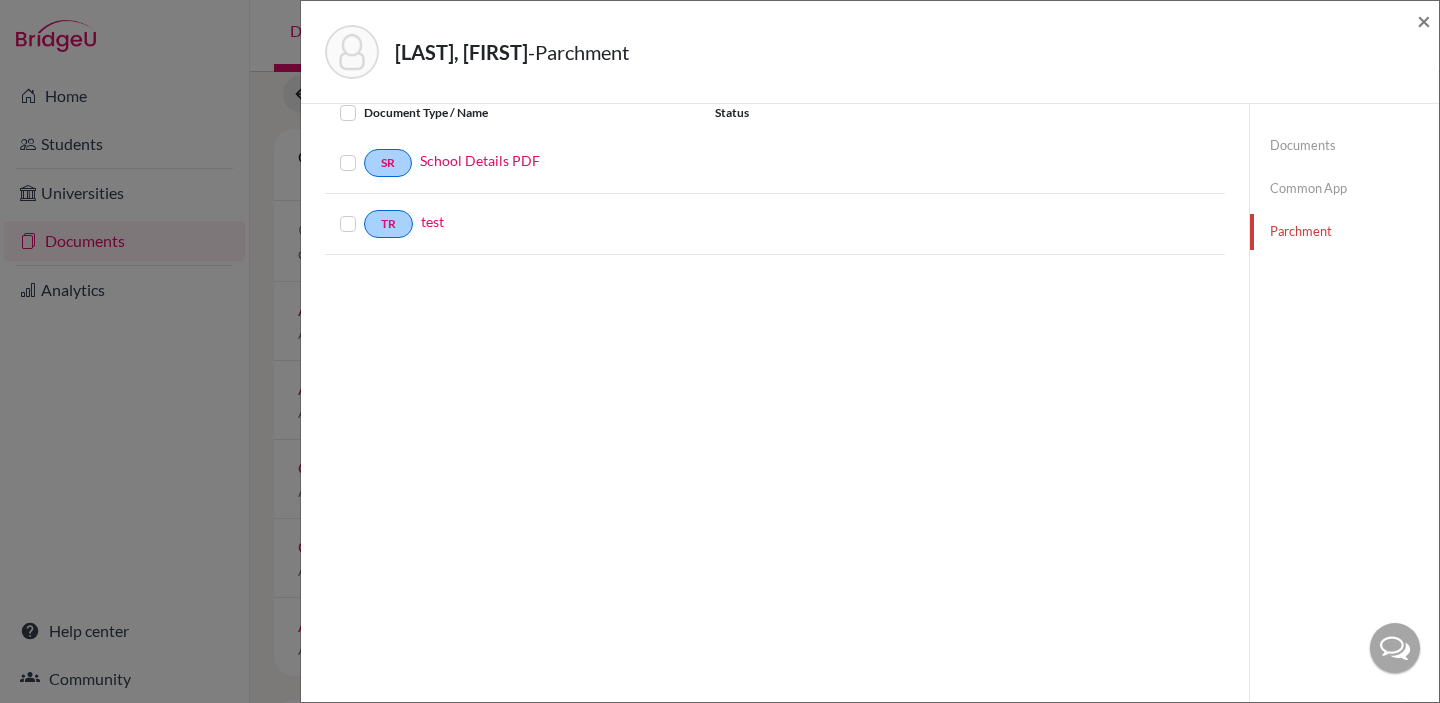 scroll, scrollTop: 68, scrollLeft: 0, axis: vertical 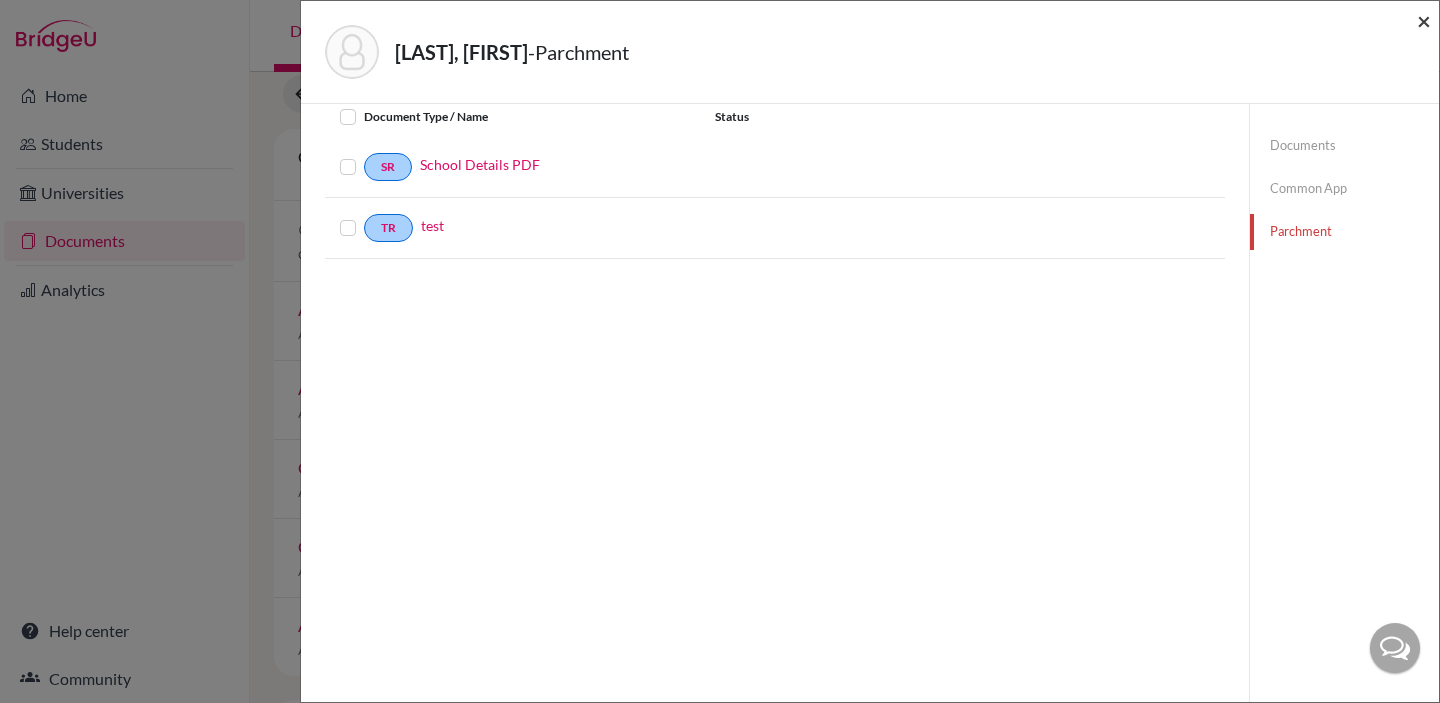 click on "×" at bounding box center (1424, 20) 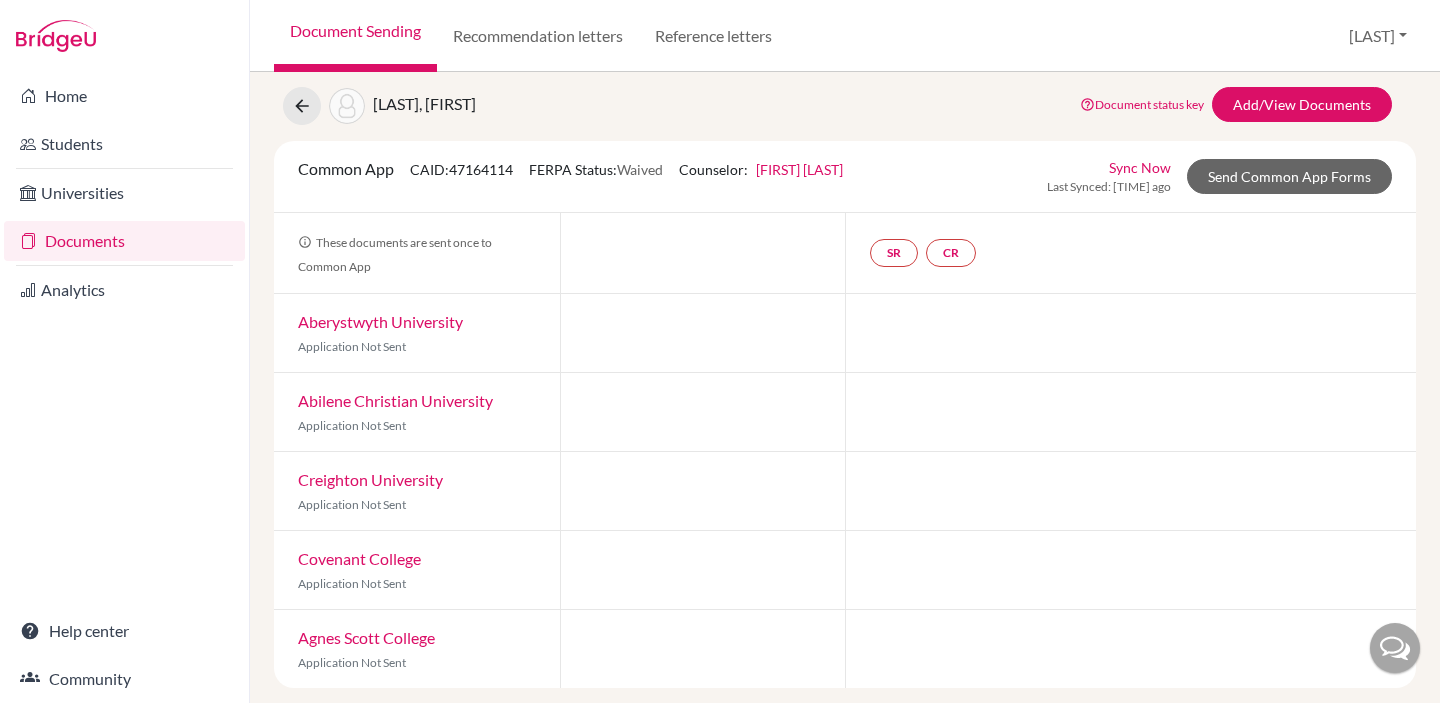scroll, scrollTop: 0, scrollLeft: 0, axis: both 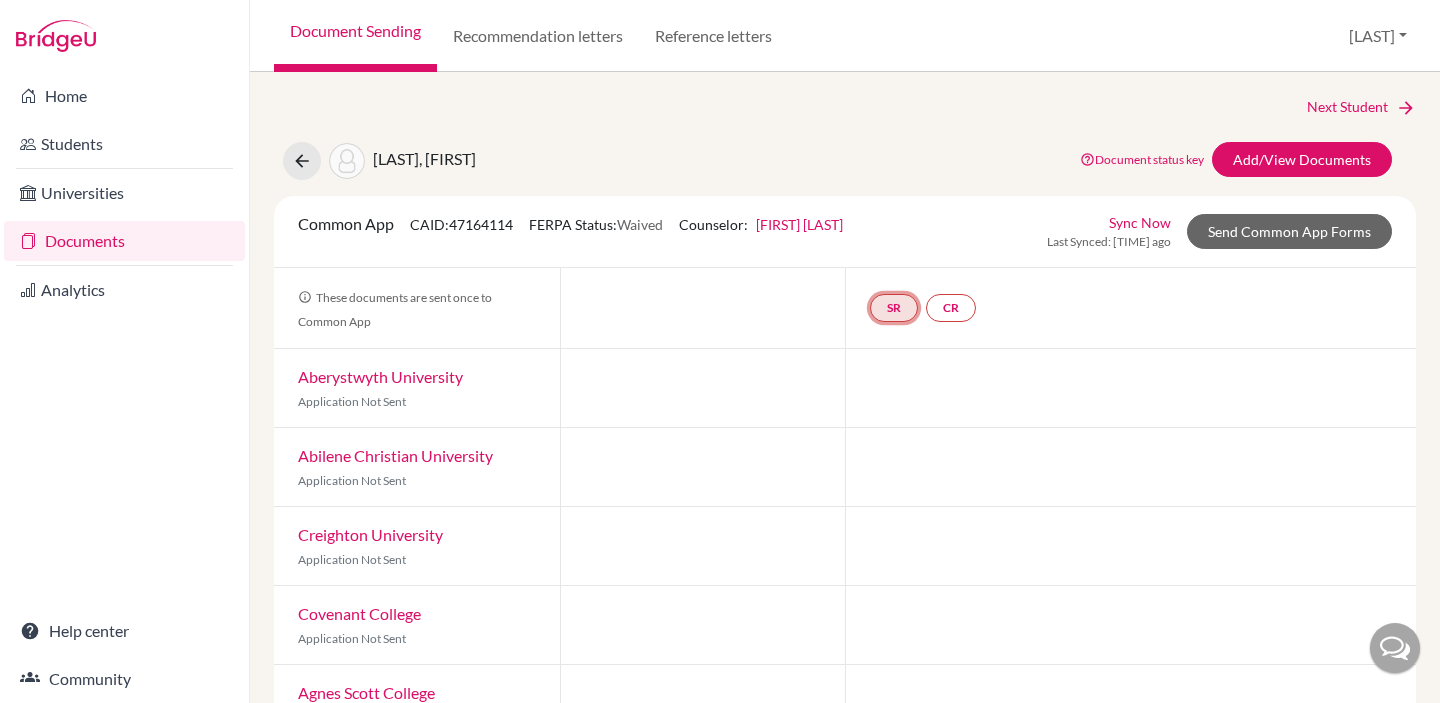 click on "SR" 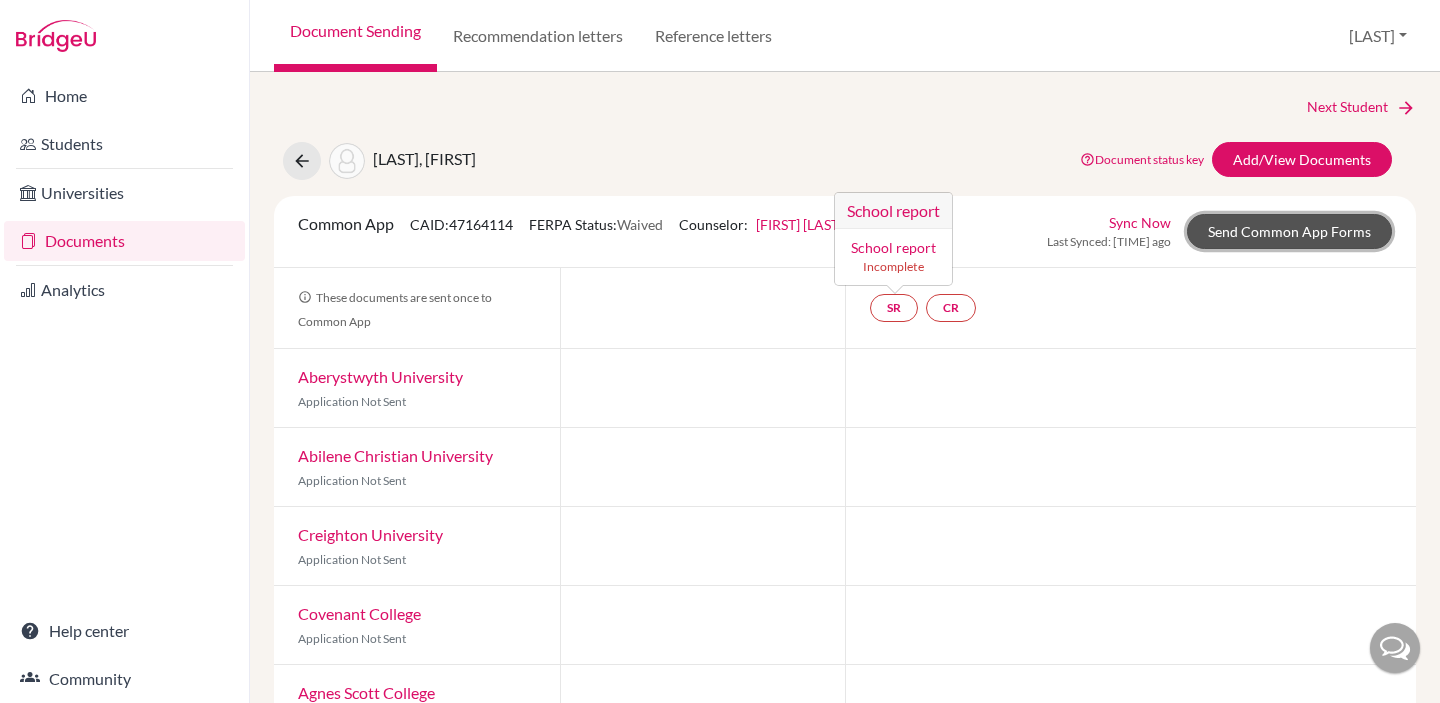 click on "Send Common App Forms" at bounding box center [1289, 231] 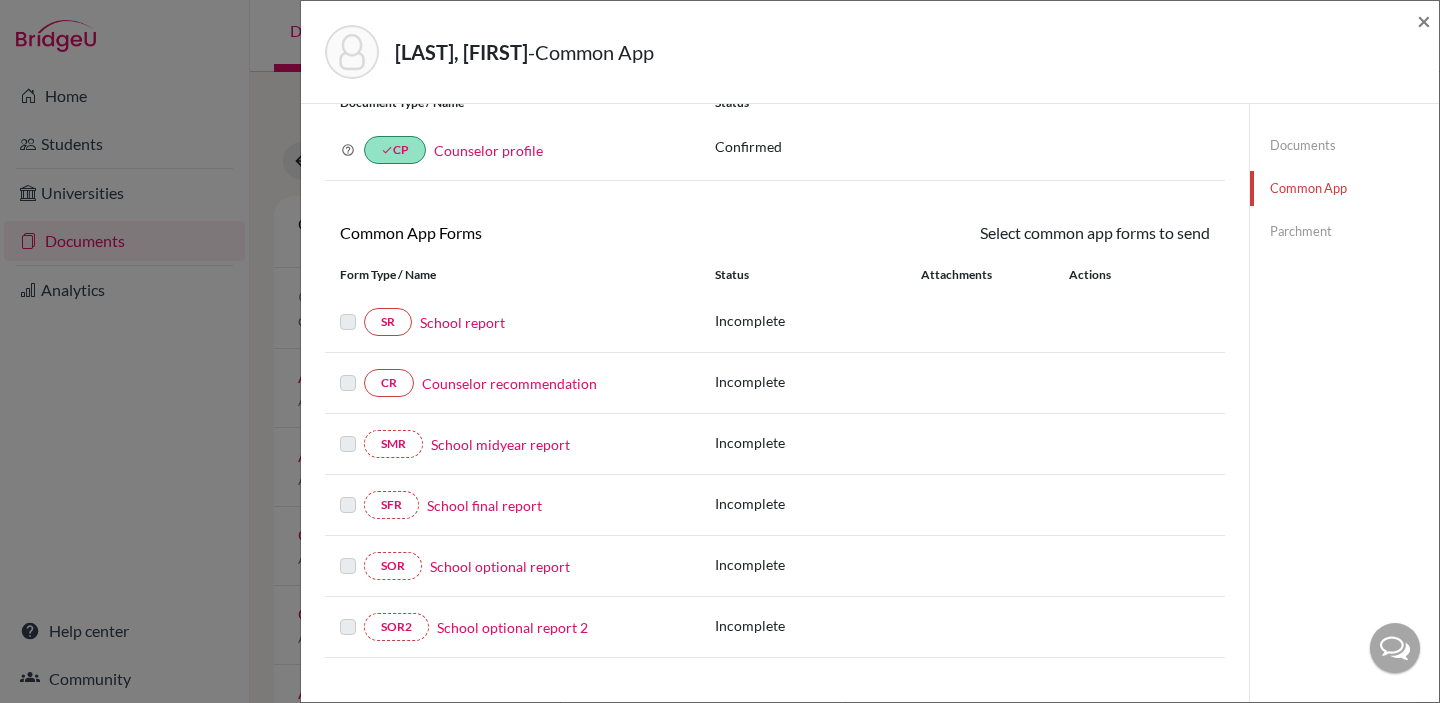 scroll, scrollTop: 0, scrollLeft: 0, axis: both 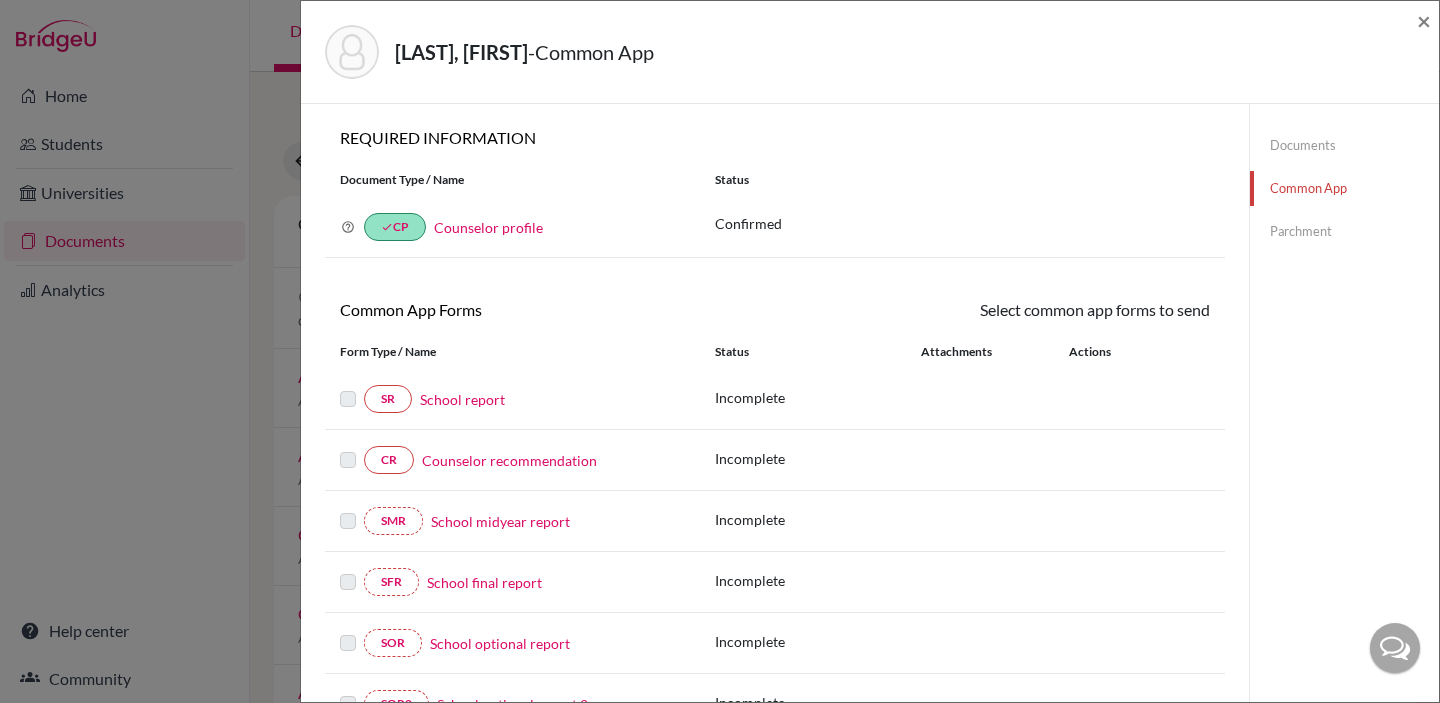 click at bounding box center [348, 387] 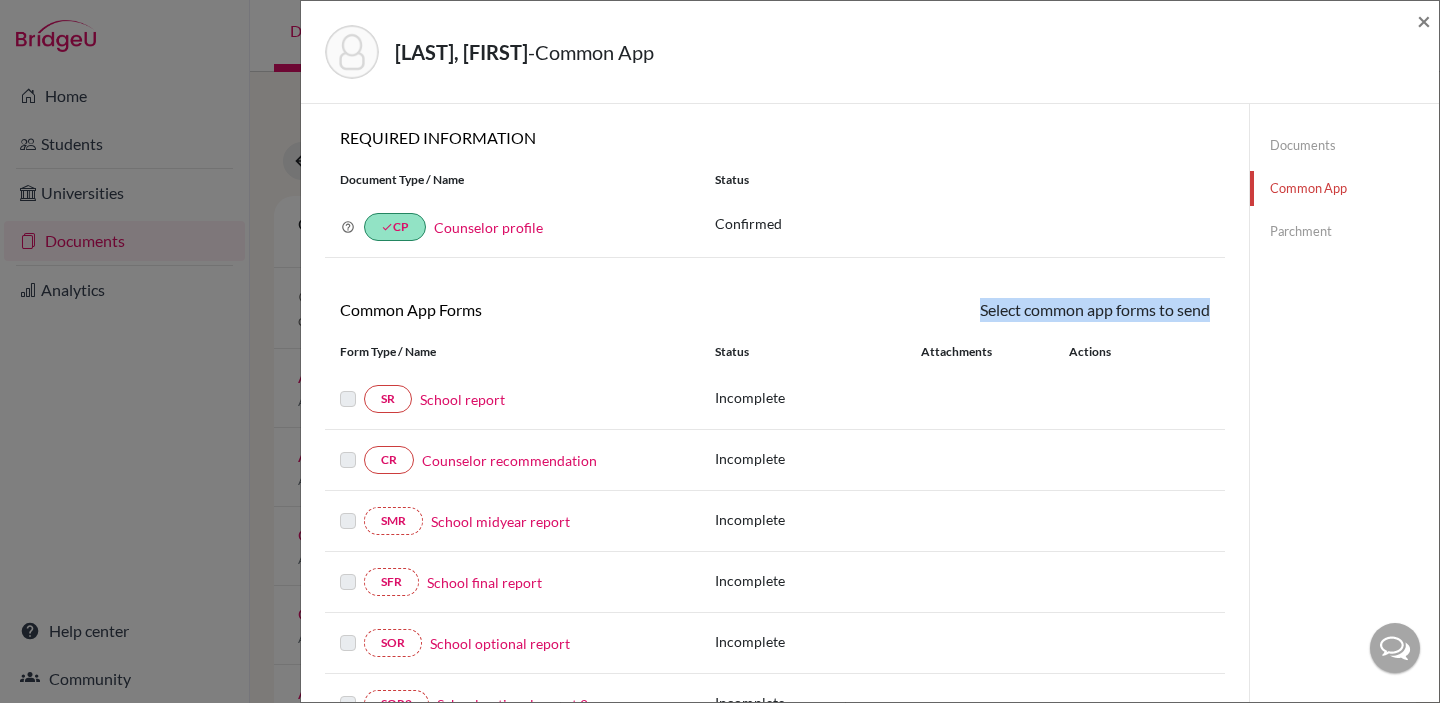 drag, startPoint x: 1142, startPoint y: 309, endPoint x: 1208, endPoint y: 314, distance: 66.189125 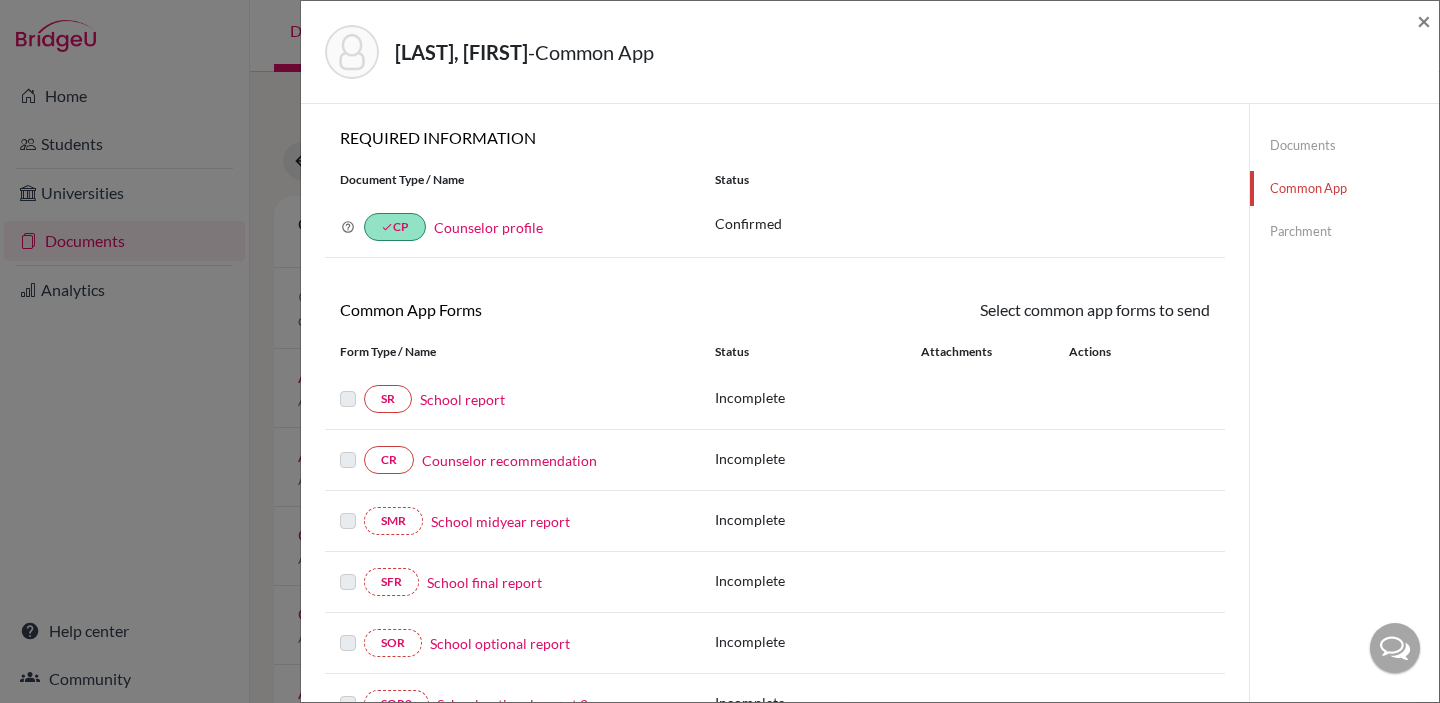 click on "Documents Common App Parchment" at bounding box center (1344, 621) 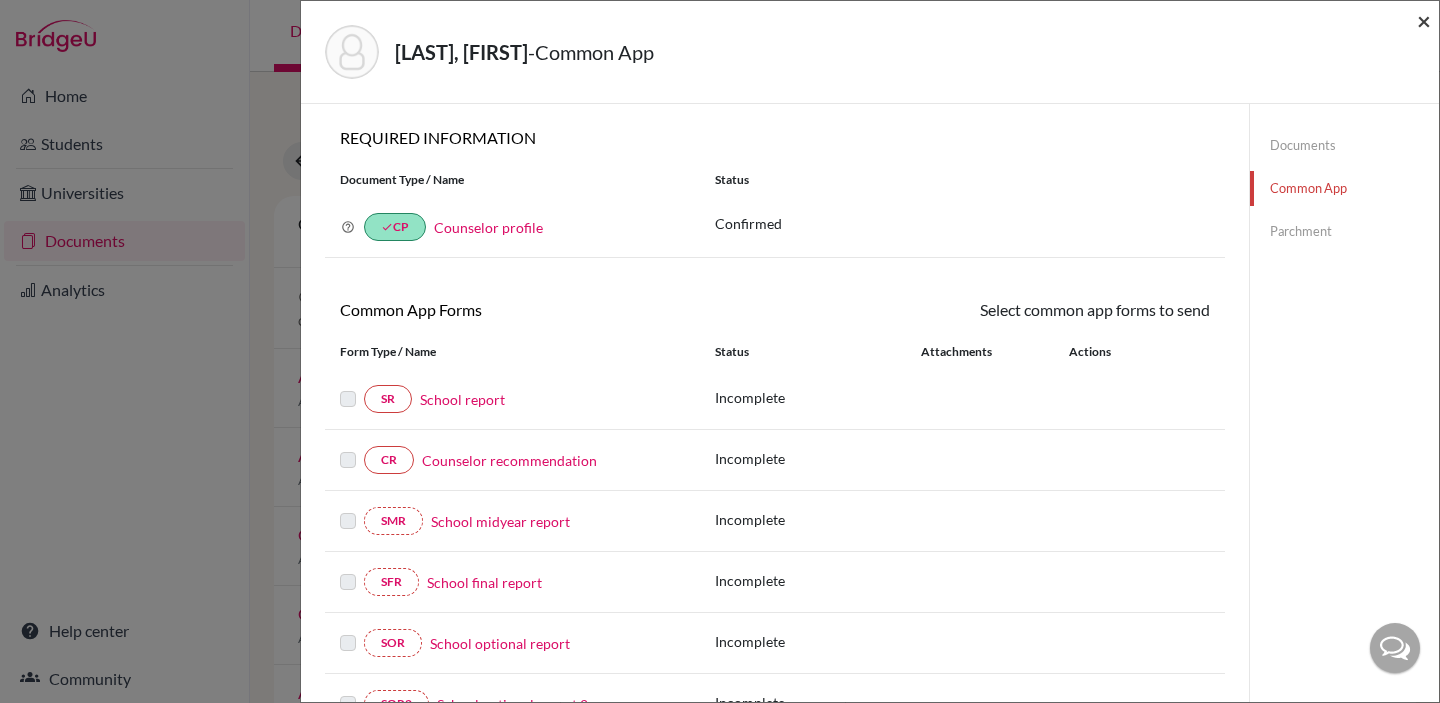 click on "×" at bounding box center (1424, 20) 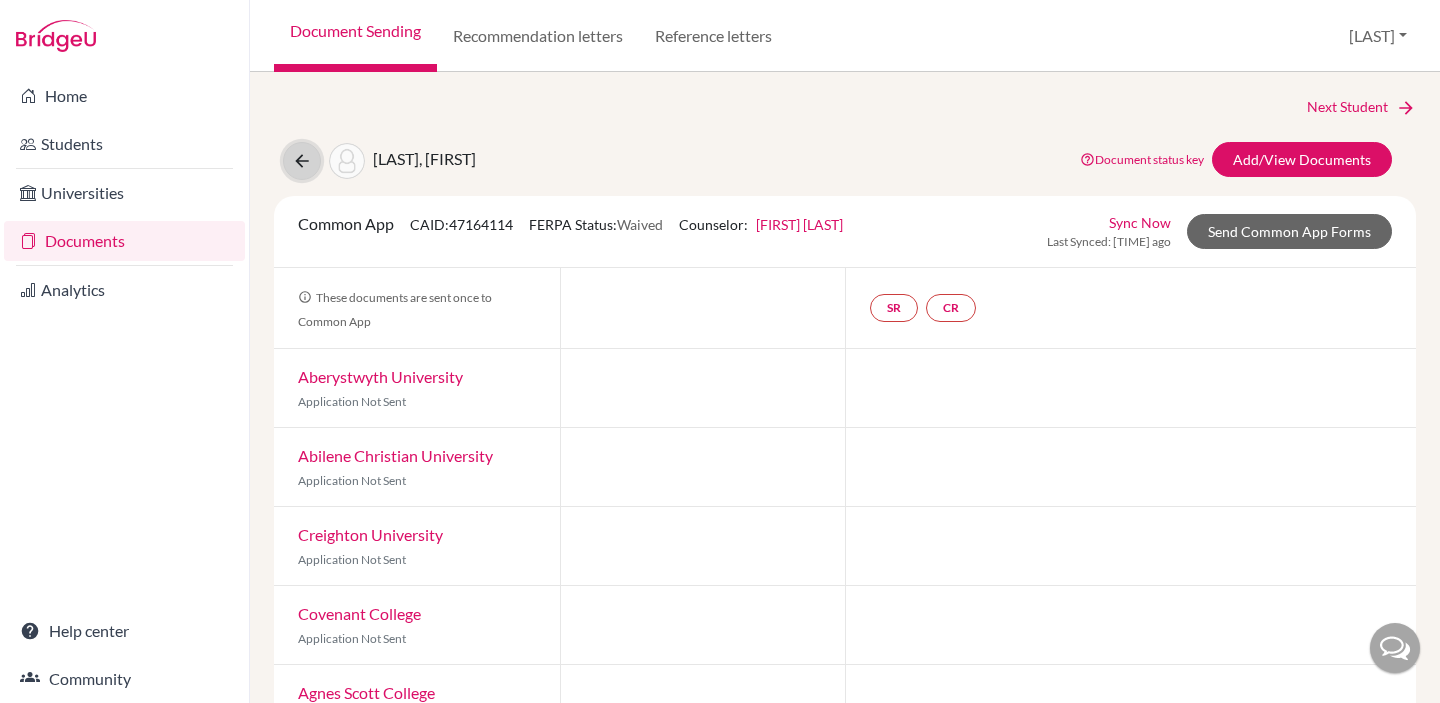 click at bounding box center [302, 161] 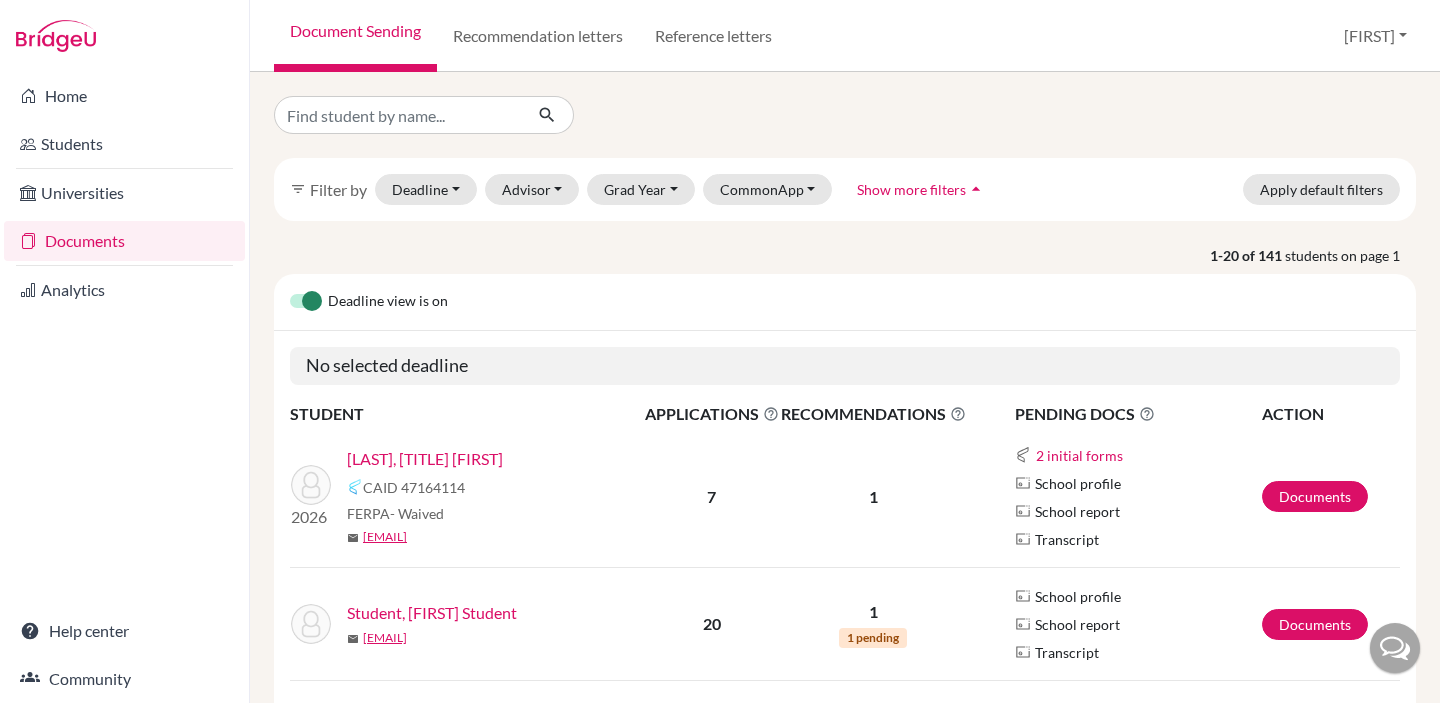 scroll, scrollTop: 0, scrollLeft: 0, axis: both 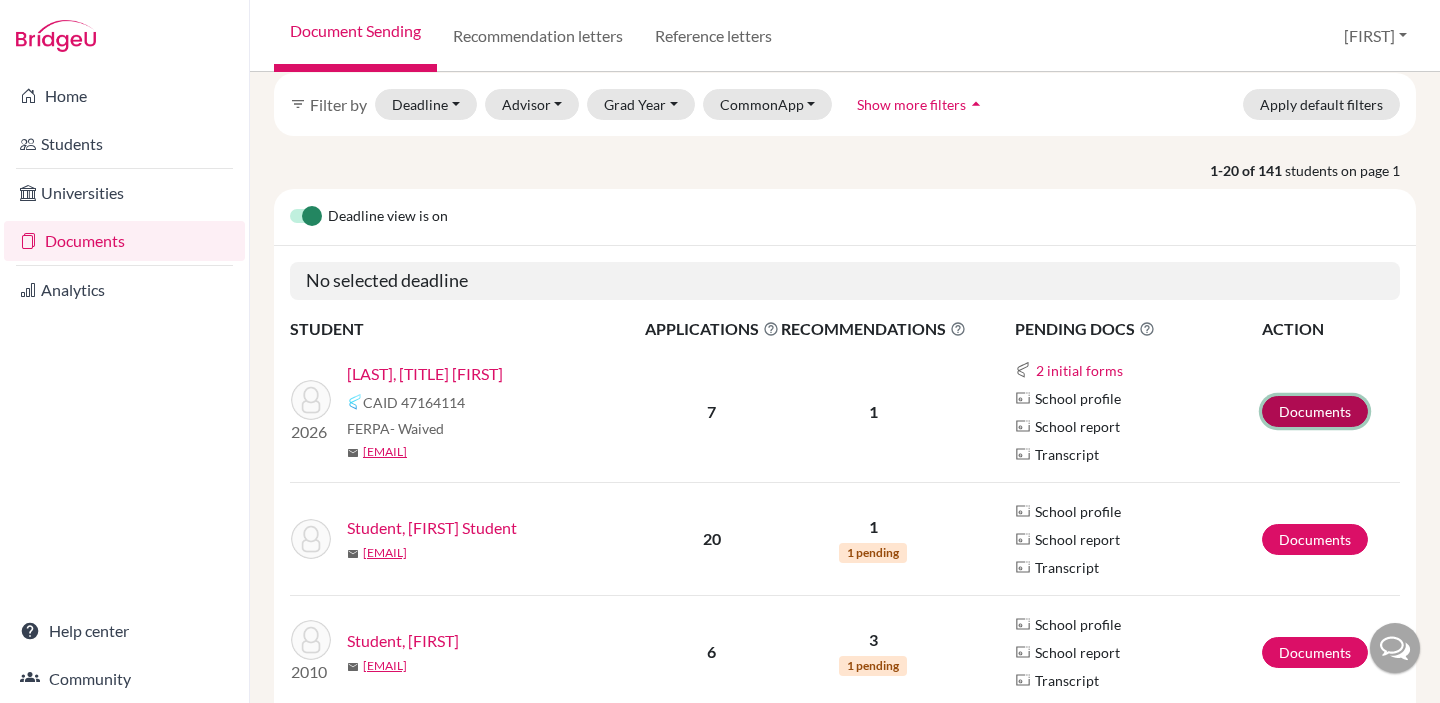 click on "Documents" at bounding box center [1315, 411] 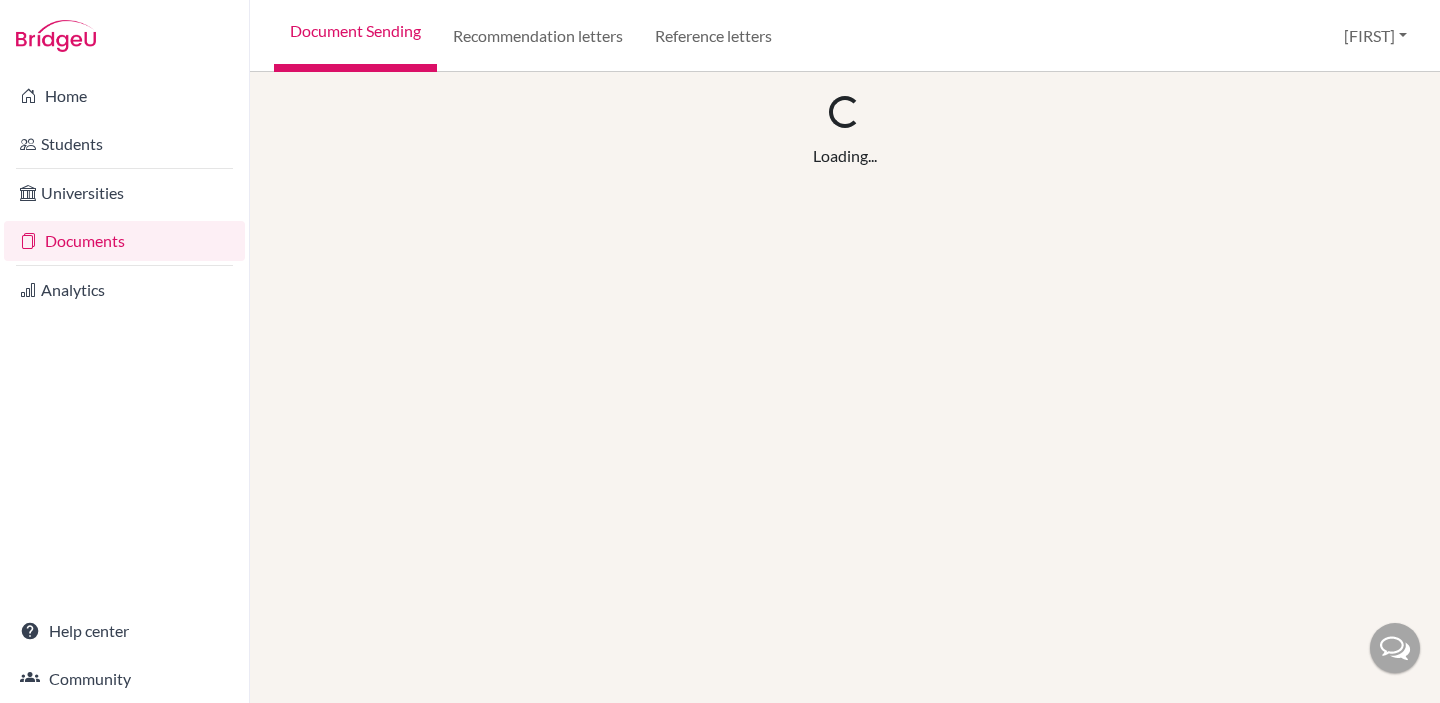 scroll, scrollTop: 0, scrollLeft: 0, axis: both 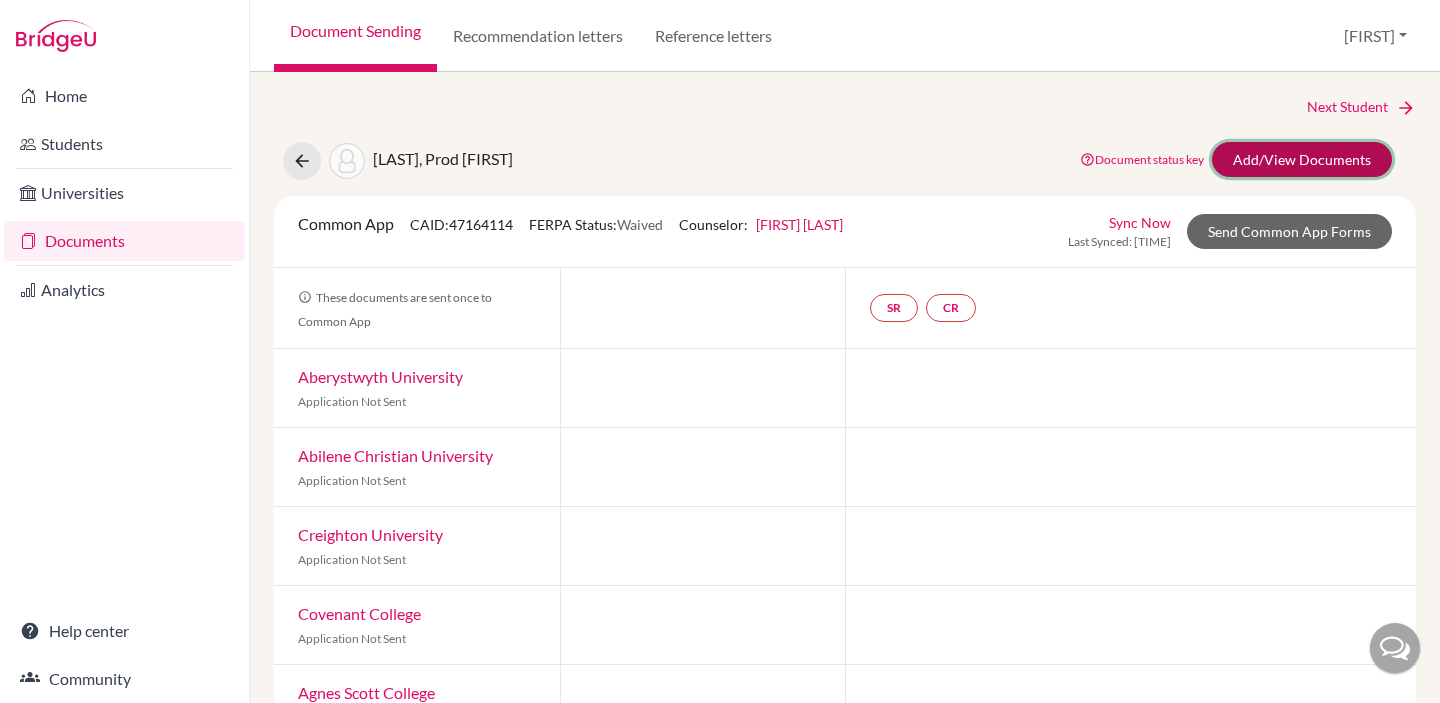 click on "Add/View Documents" at bounding box center [1302, 159] 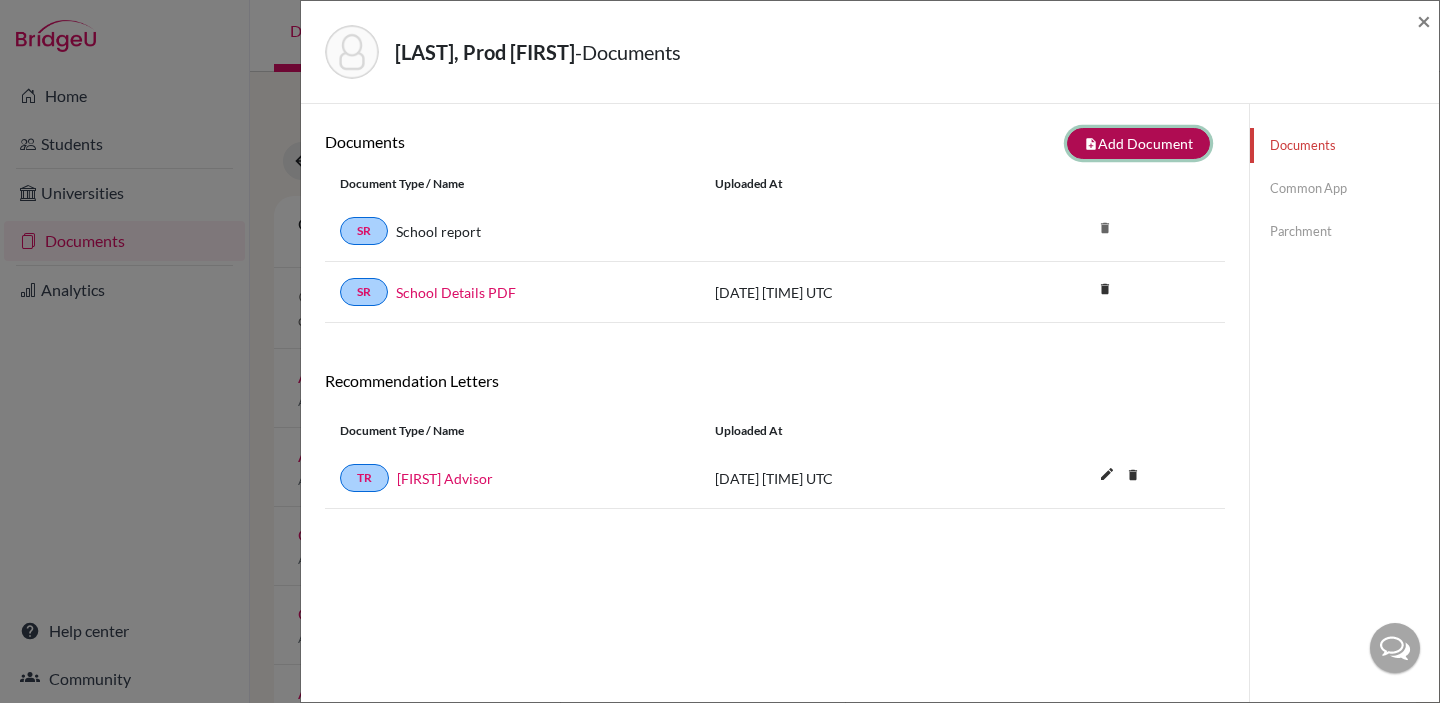 click on "note_add  Add Document" at bounding box center (1138, 143) 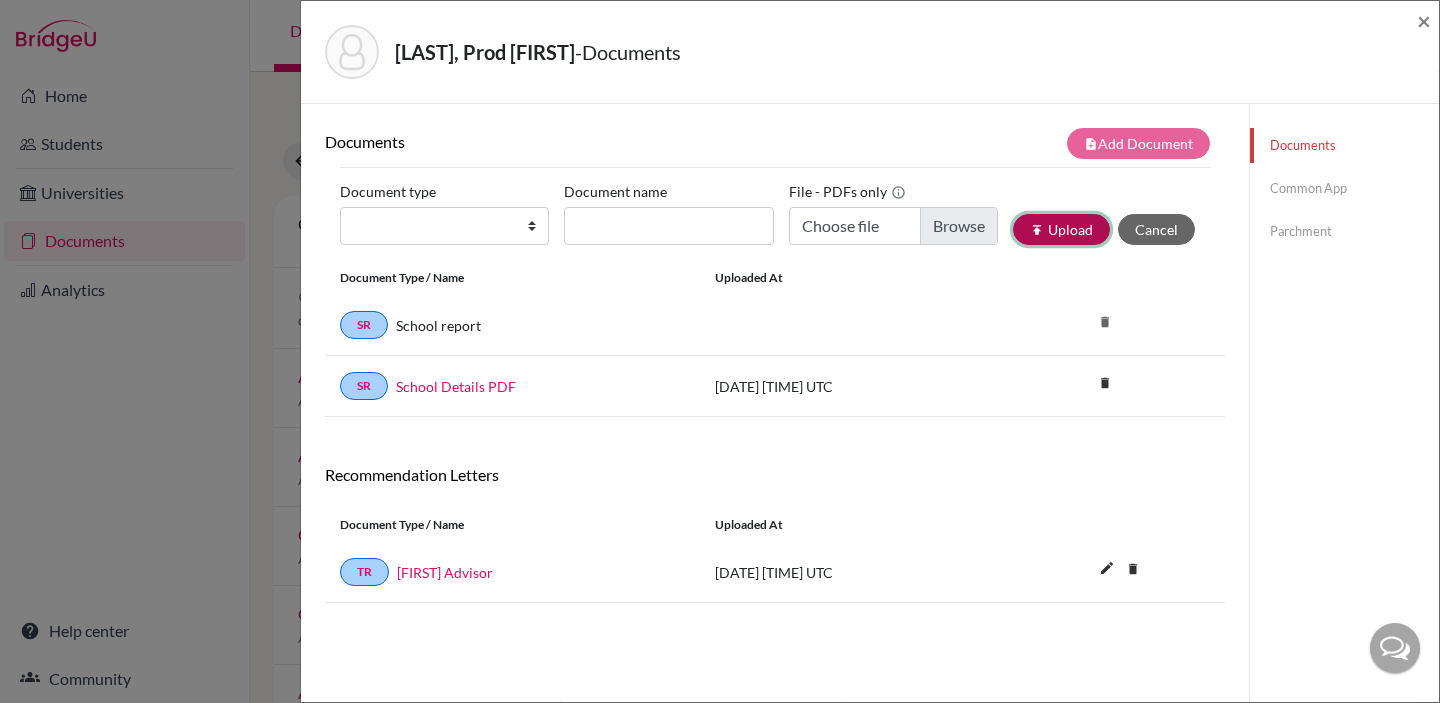 click on "publish  Upload" at bounding box center [1061, 229] 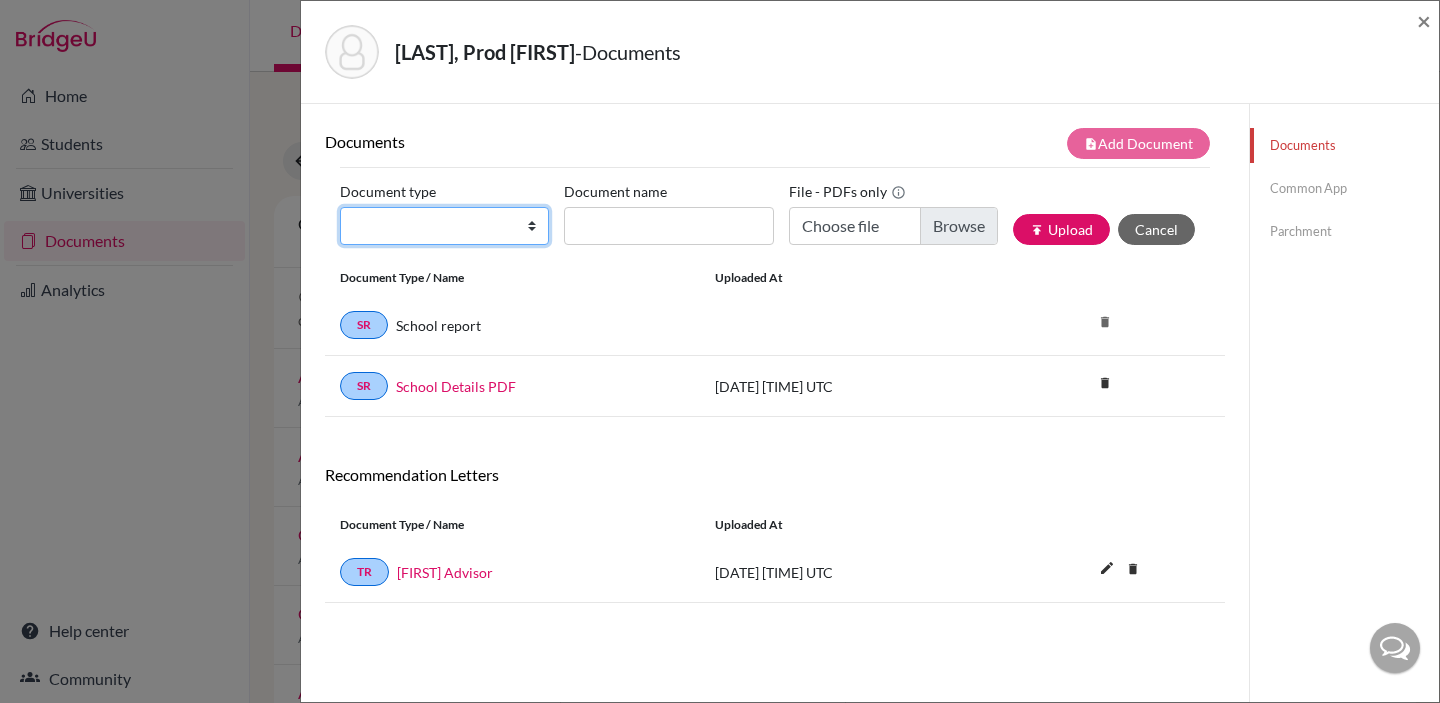 click on "Change explanation for Common App reports Counselor recommendation International official results School profile School report Teacher recommendation Transcript Transcript Courses Other" at bounding box center [444, 226] 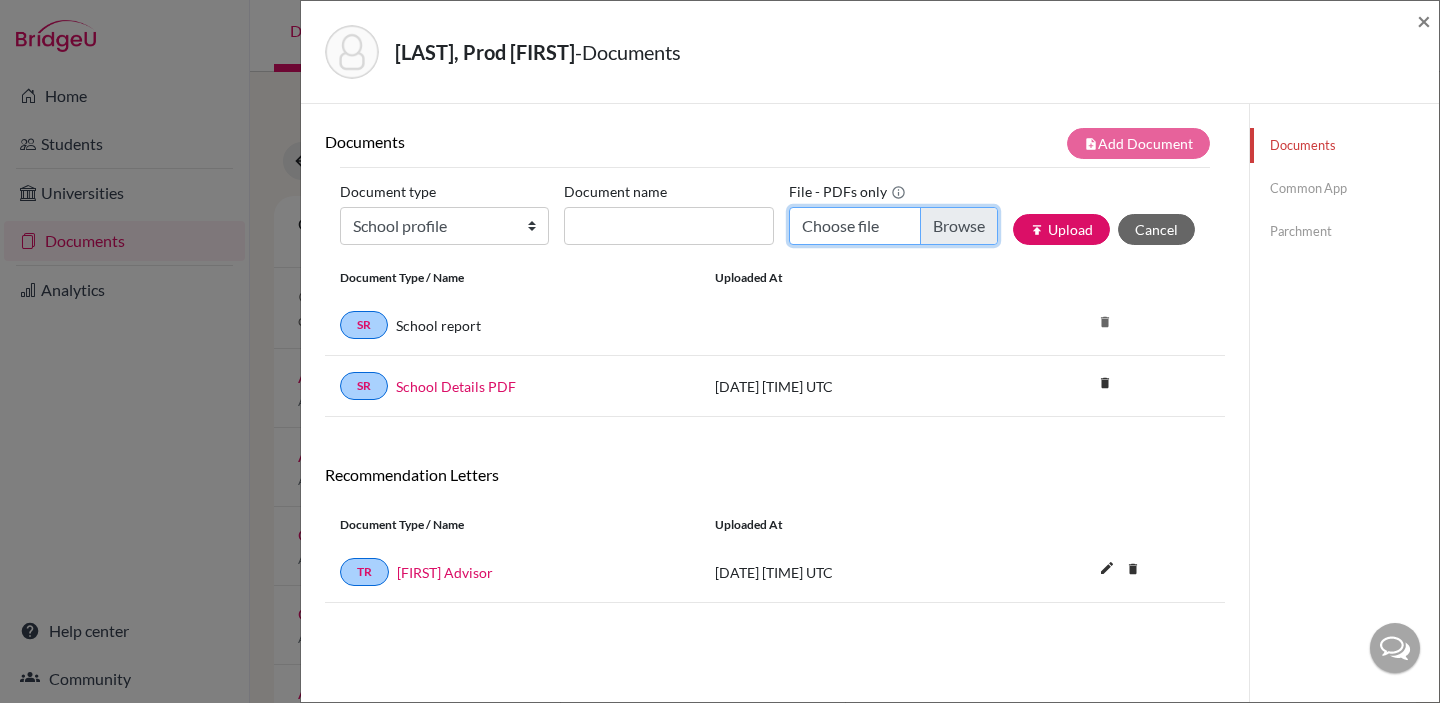 click on "Choose file" at bounding box center [893, 226] 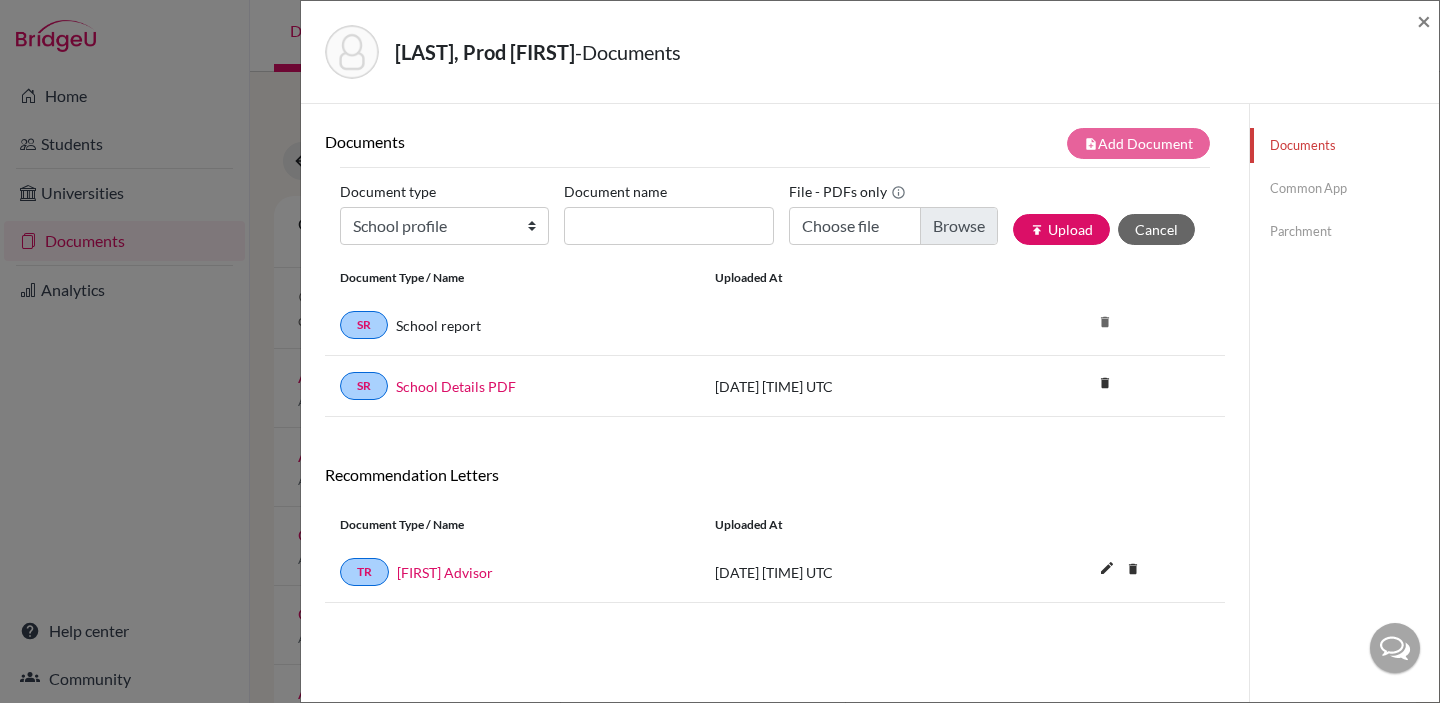 drag, startPoint x: 984, startPoint y: 118, endPoint x: 995, endPoint y: 108, distance: 14.866069 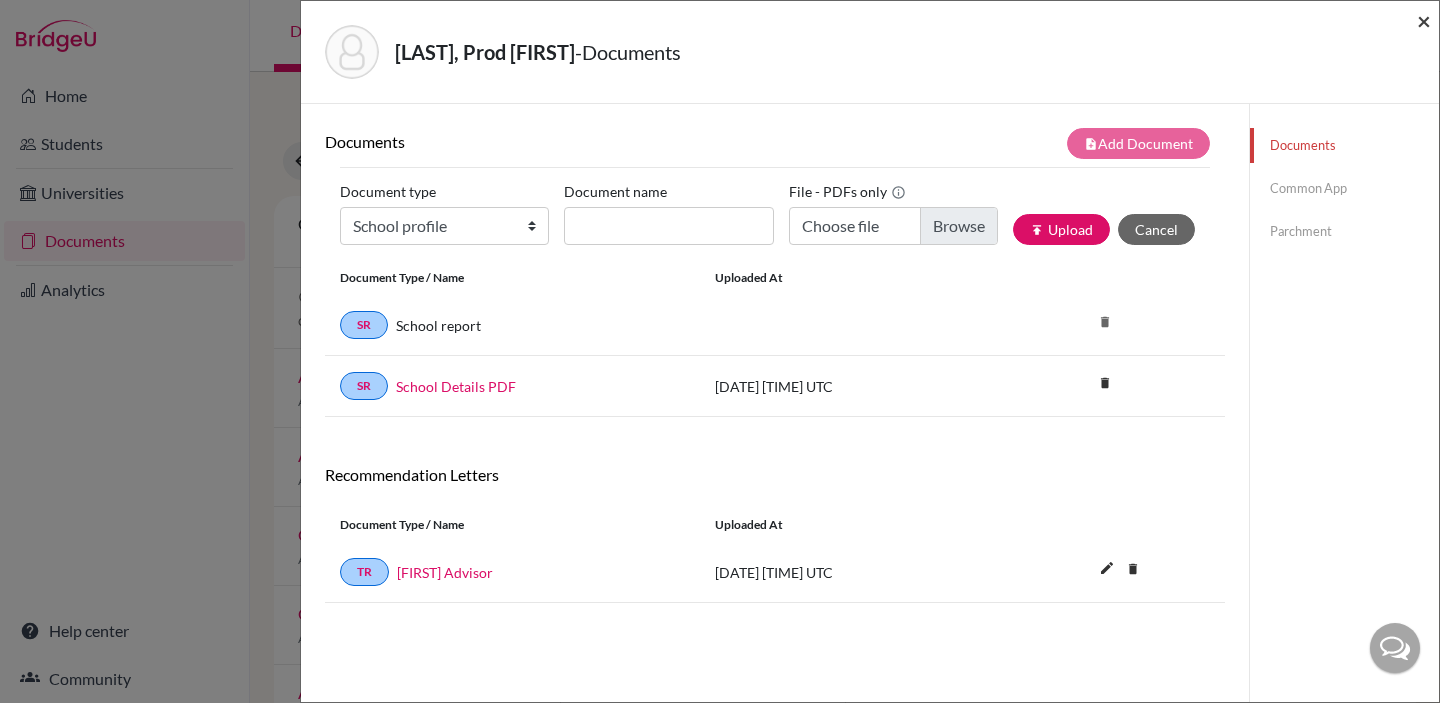 click on "×" at bounding box center [1424, 20] 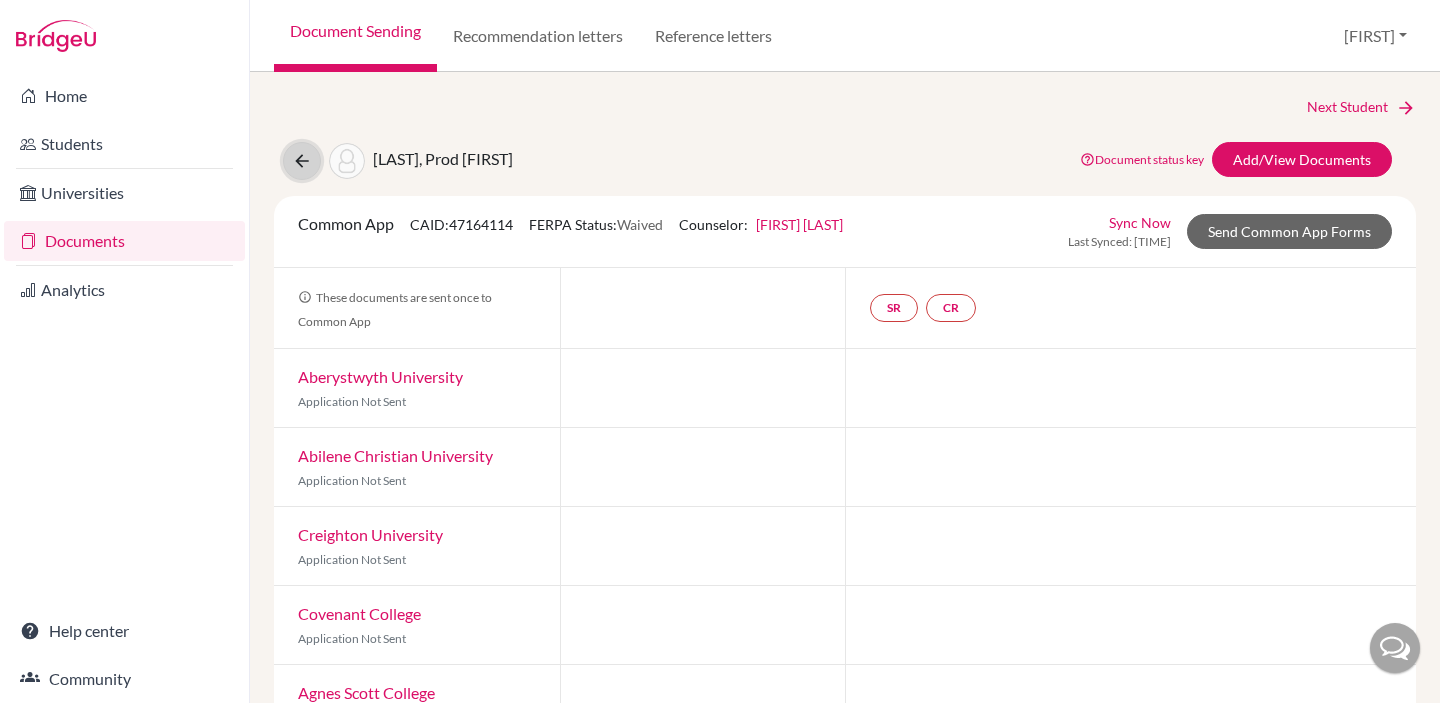 click at bounding box center [302, 161] 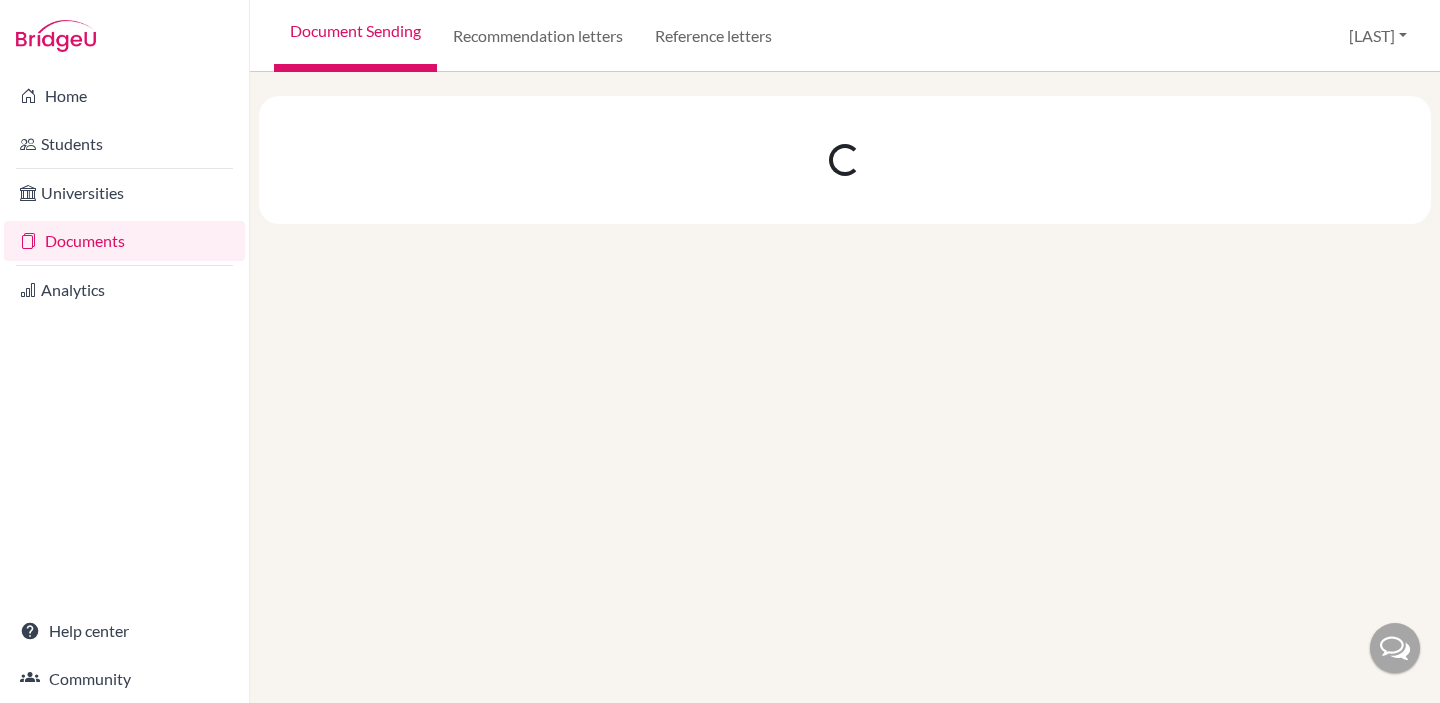 scroll, scrollTop: 0, scrollLeft: 0, axis: both 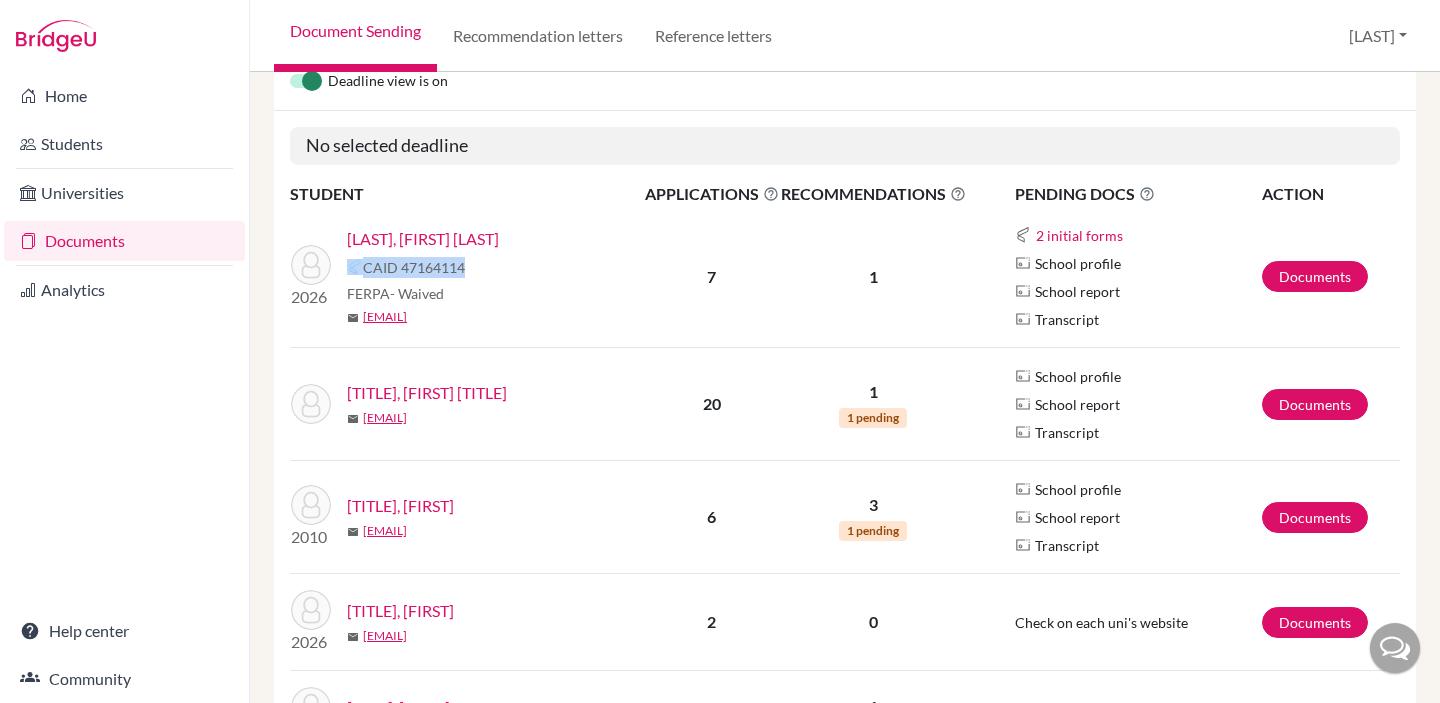 drag, startPoint x: 479, startPoint y: 269, endPoint x: 411, endPoint y: 273, distance: 68.117546 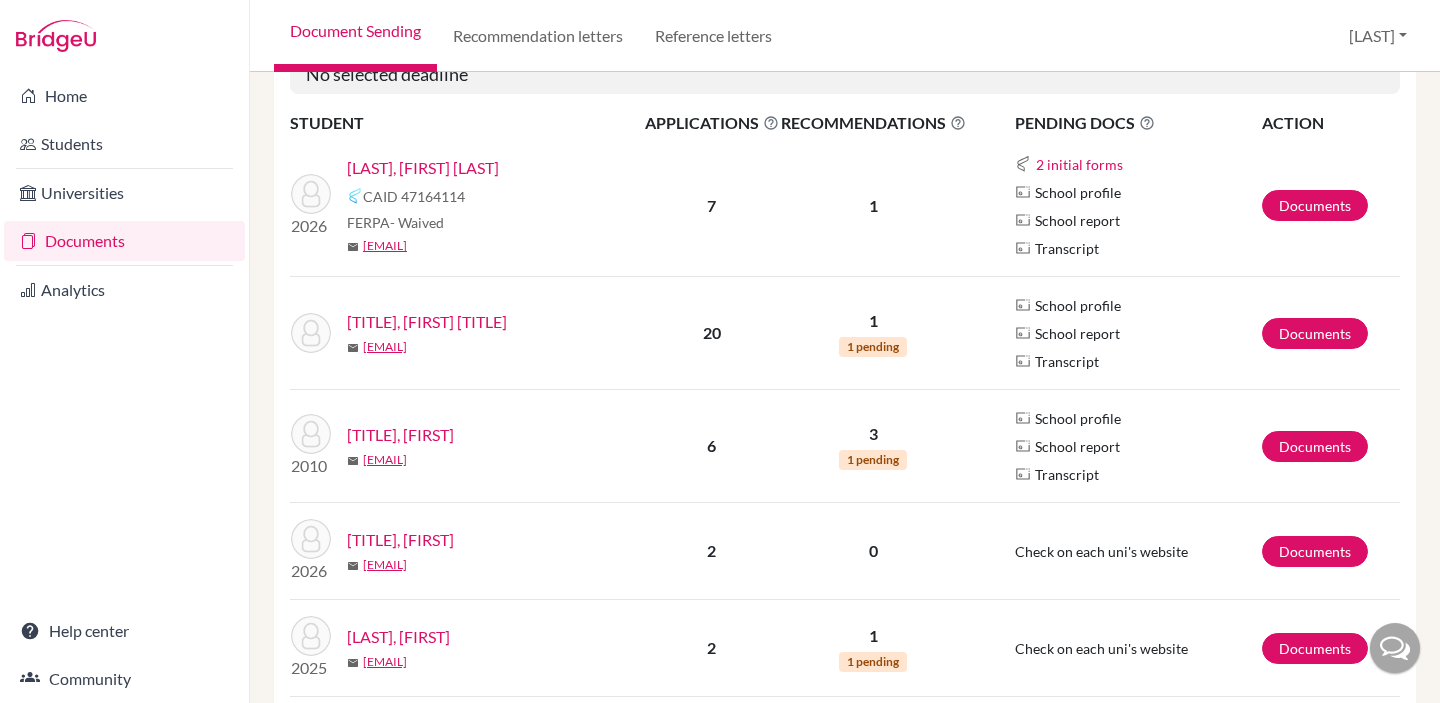 scroll, scrollTop: 291, scrollLeft: 0, axis: vertical 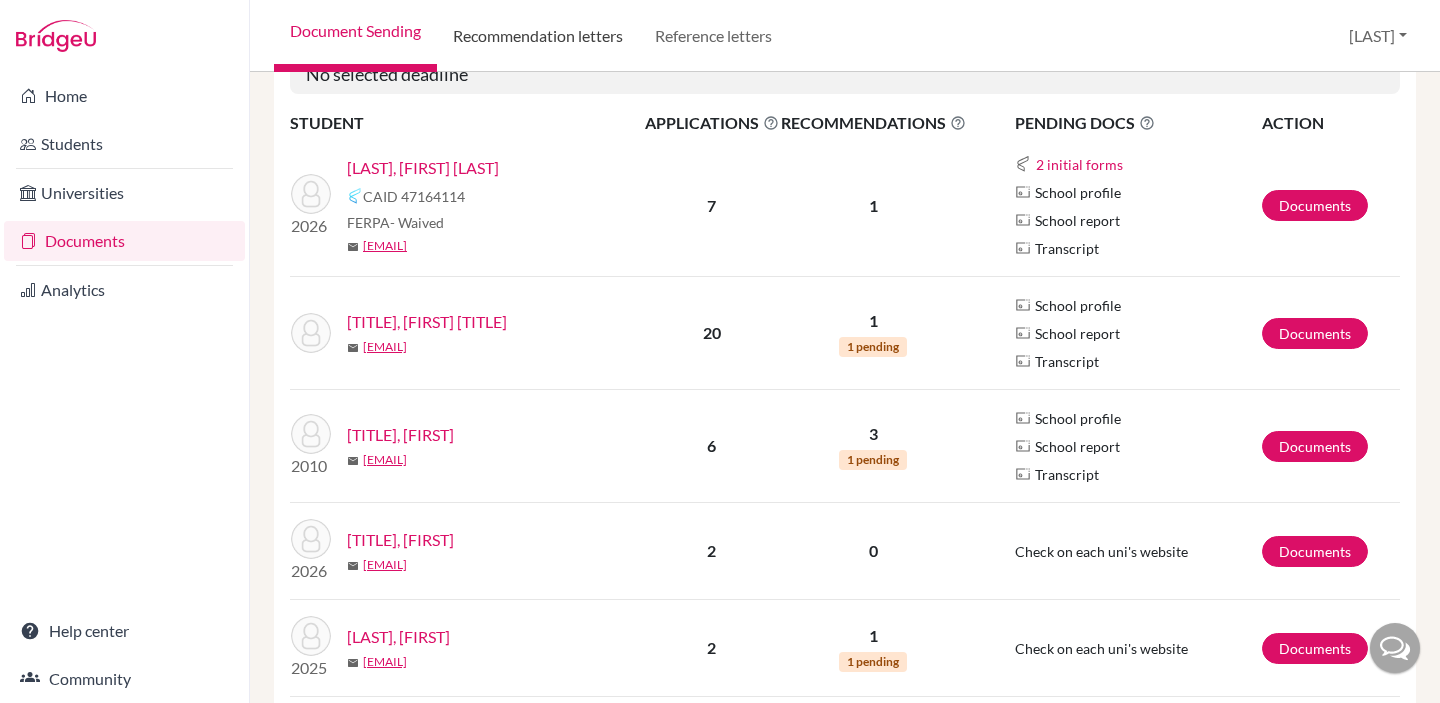 click on "Recommendation letters" at bounding box center (538, 36) 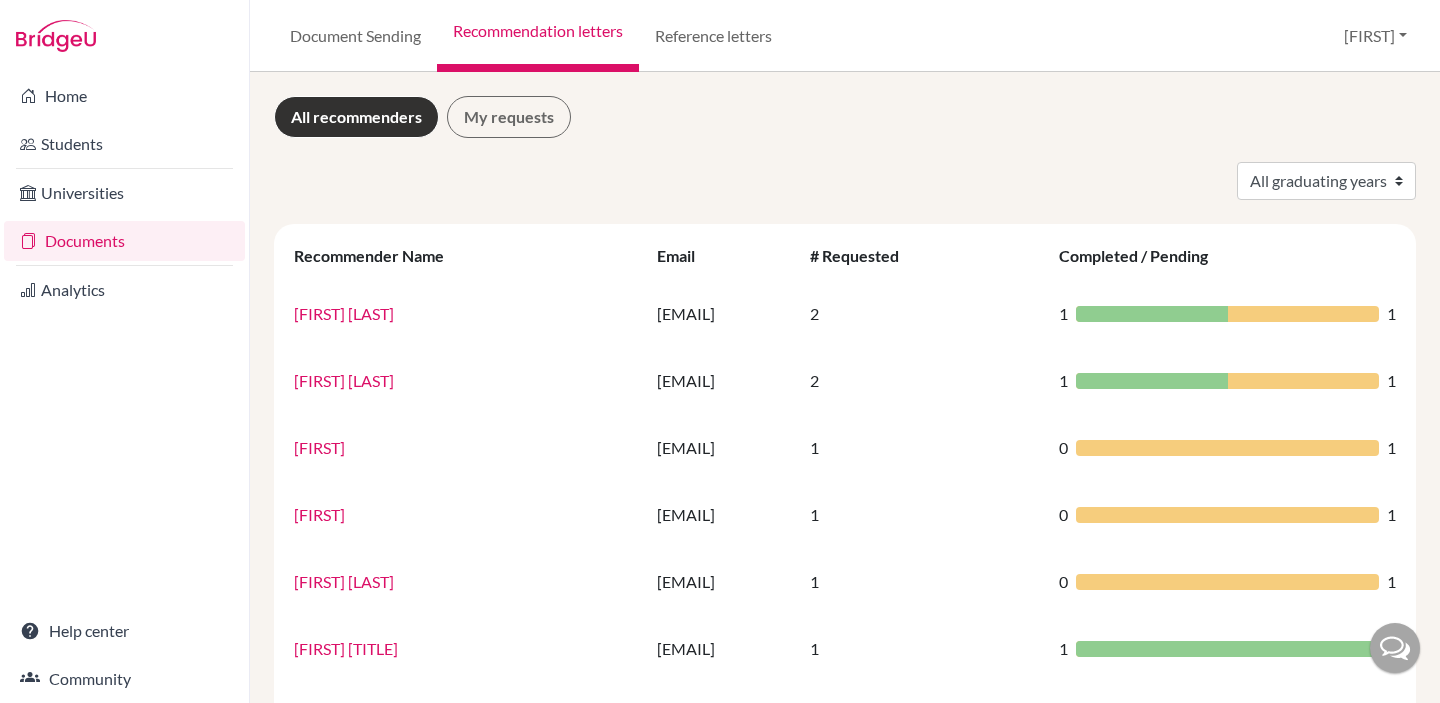 scroll, scrollTop: 0, scrollLeft: 0, axis: both 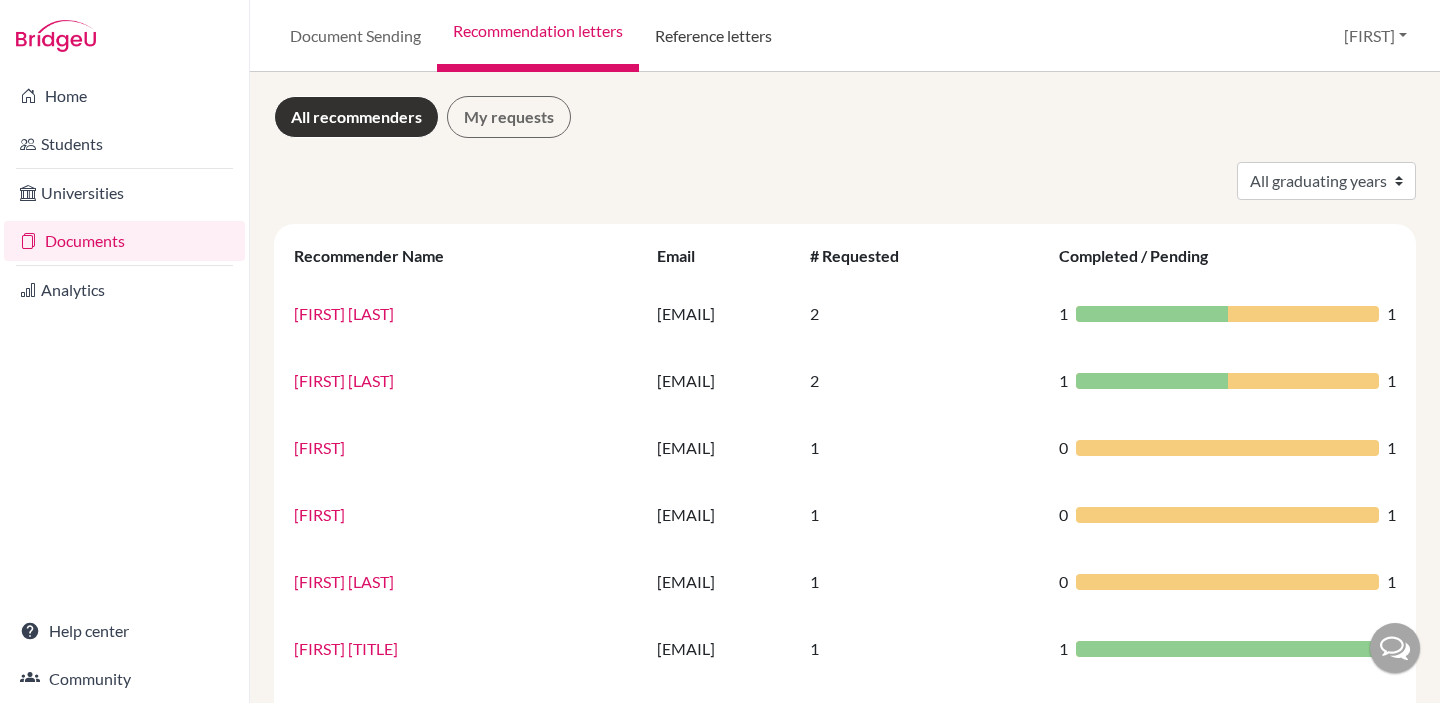 click on "Reference letters" at bounding box center [713, 36] 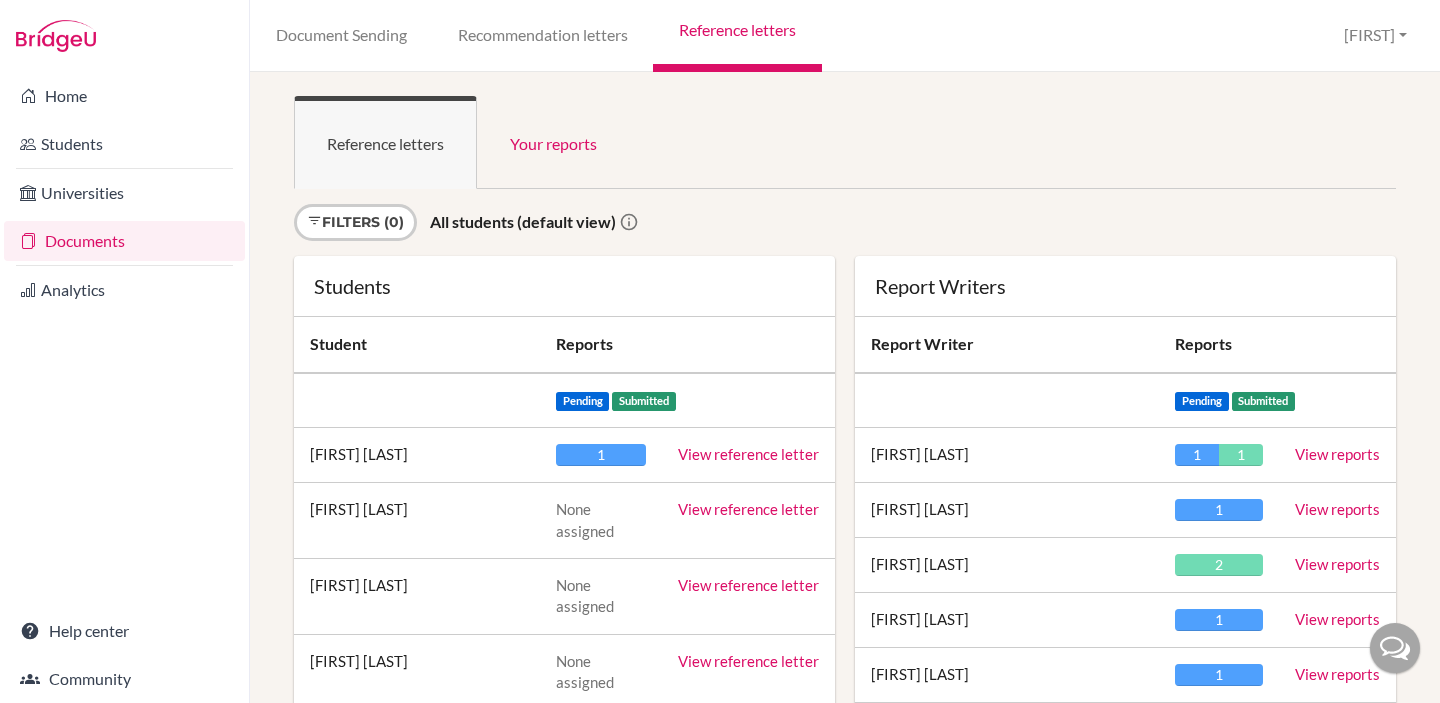 scroll, scrollTop: 0, scrollLeft: 0, axis: both 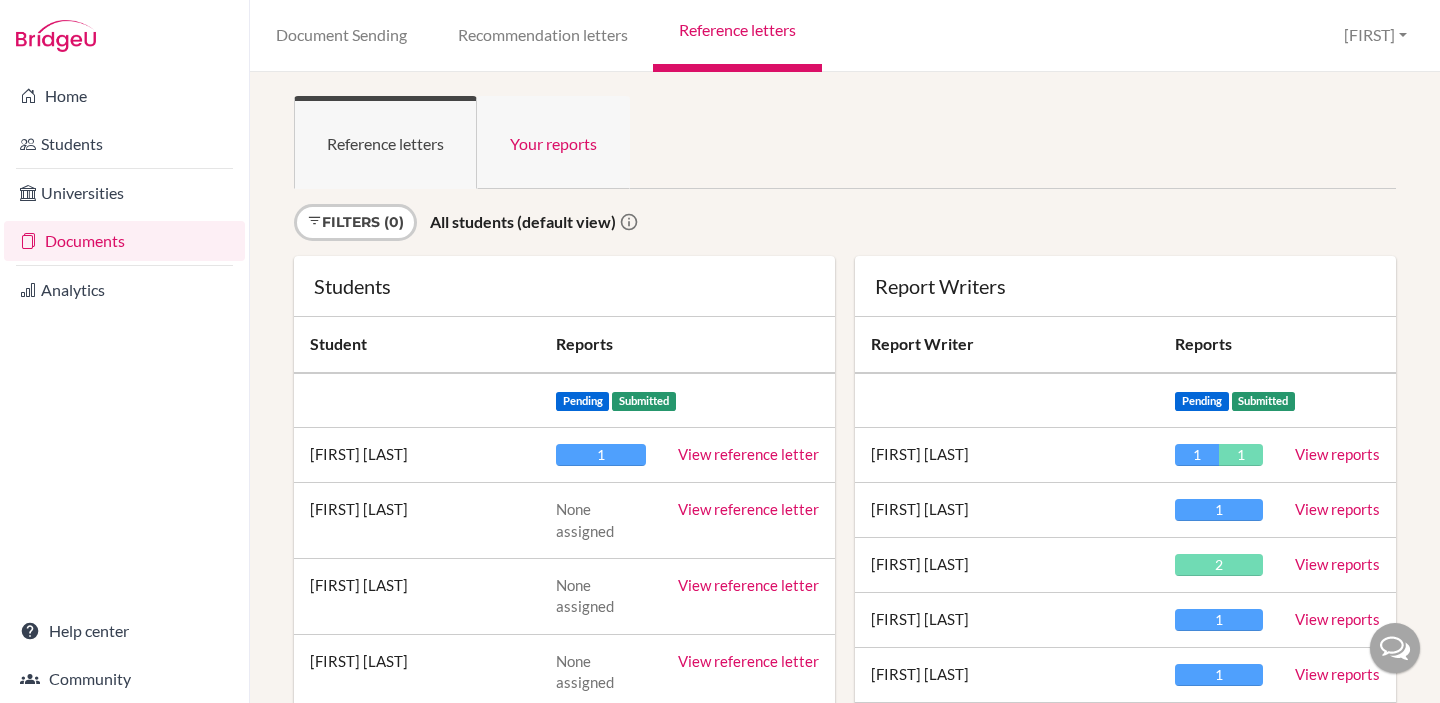 click on "Your reports" at bounding box center (553, 142) 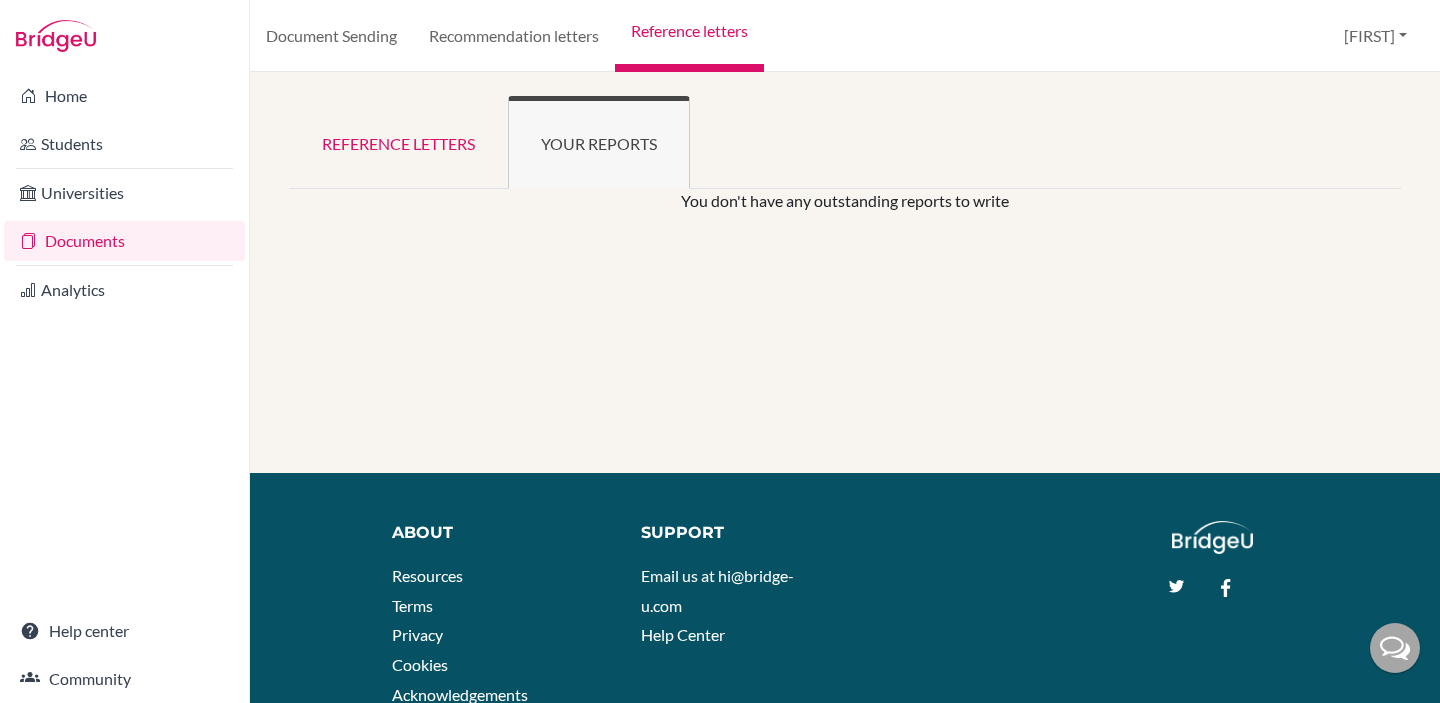 scroll, scrollTop: 0, scrollLeft: 0, axis: both 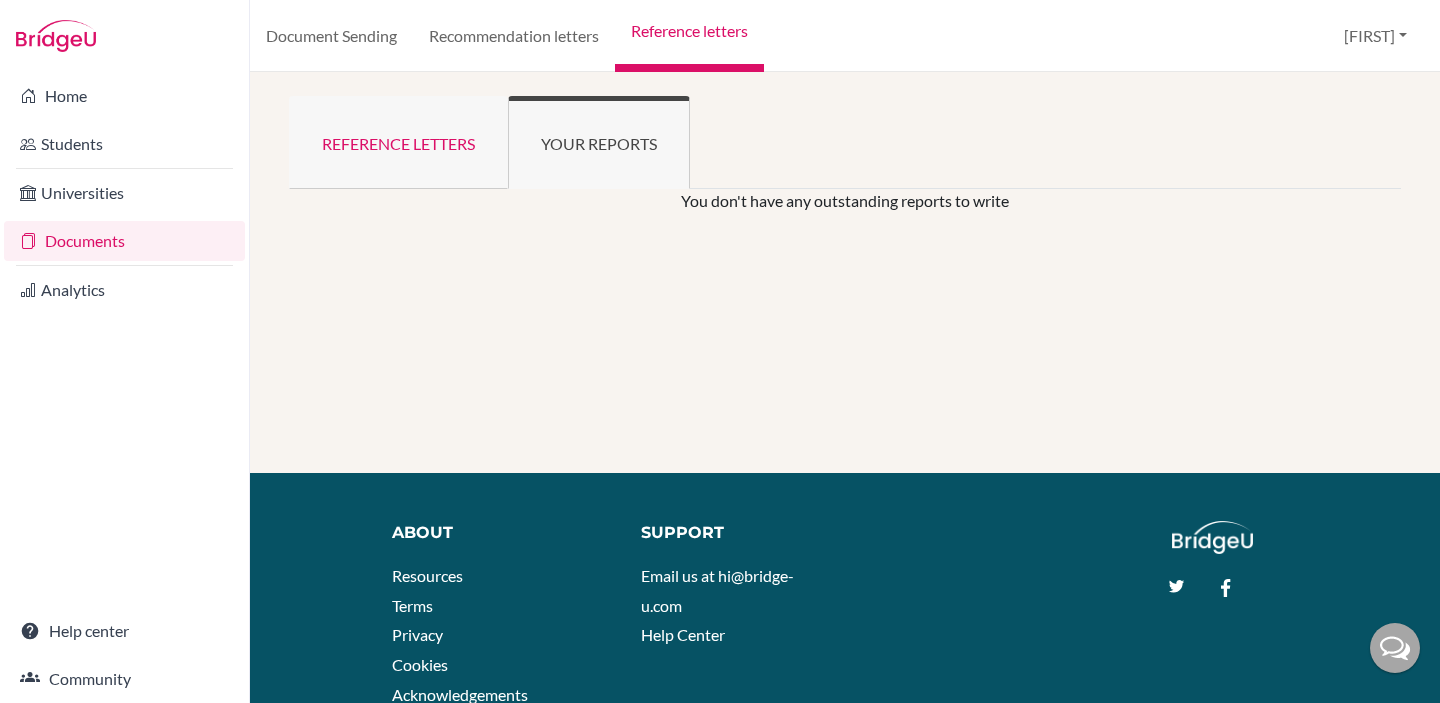 click on "Reference letters" at bounding box center (398, 142) 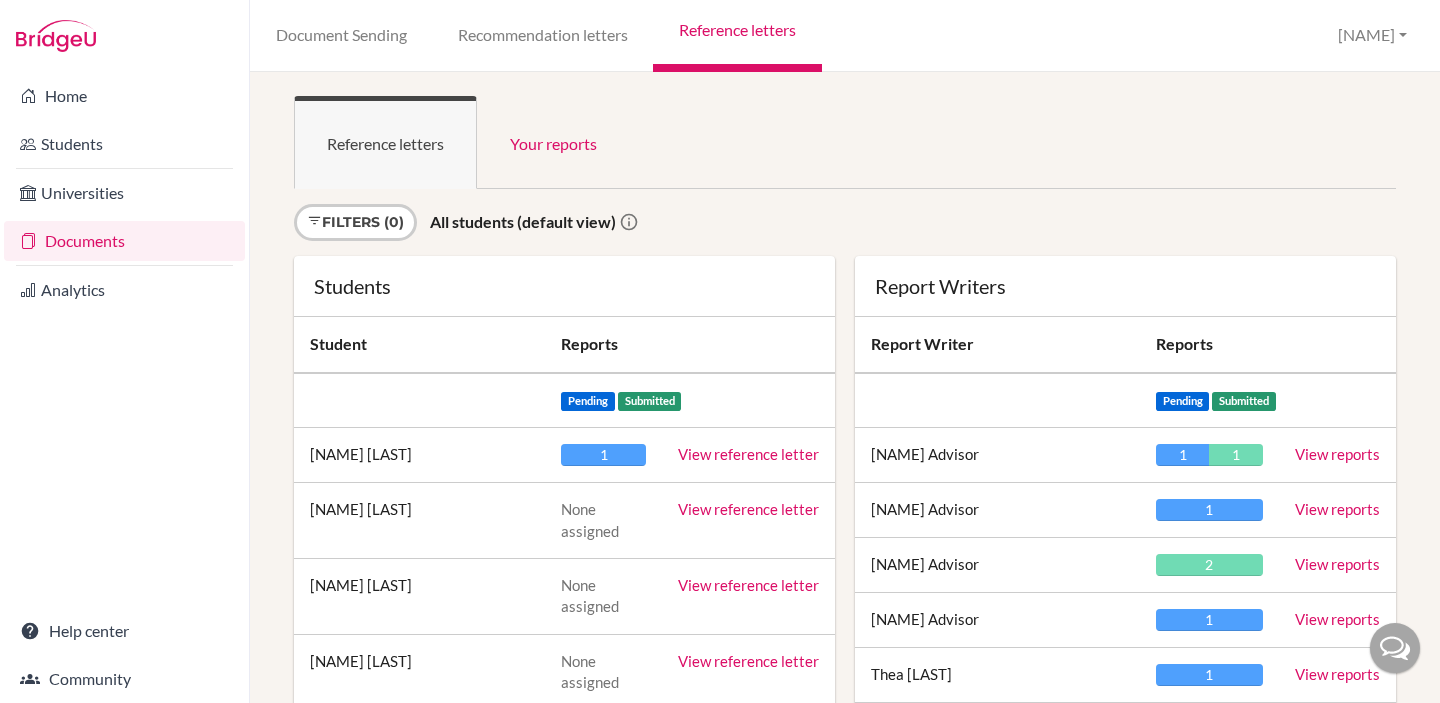 scroll, scrollTop: 0, scrollLeft: 0, axis: both 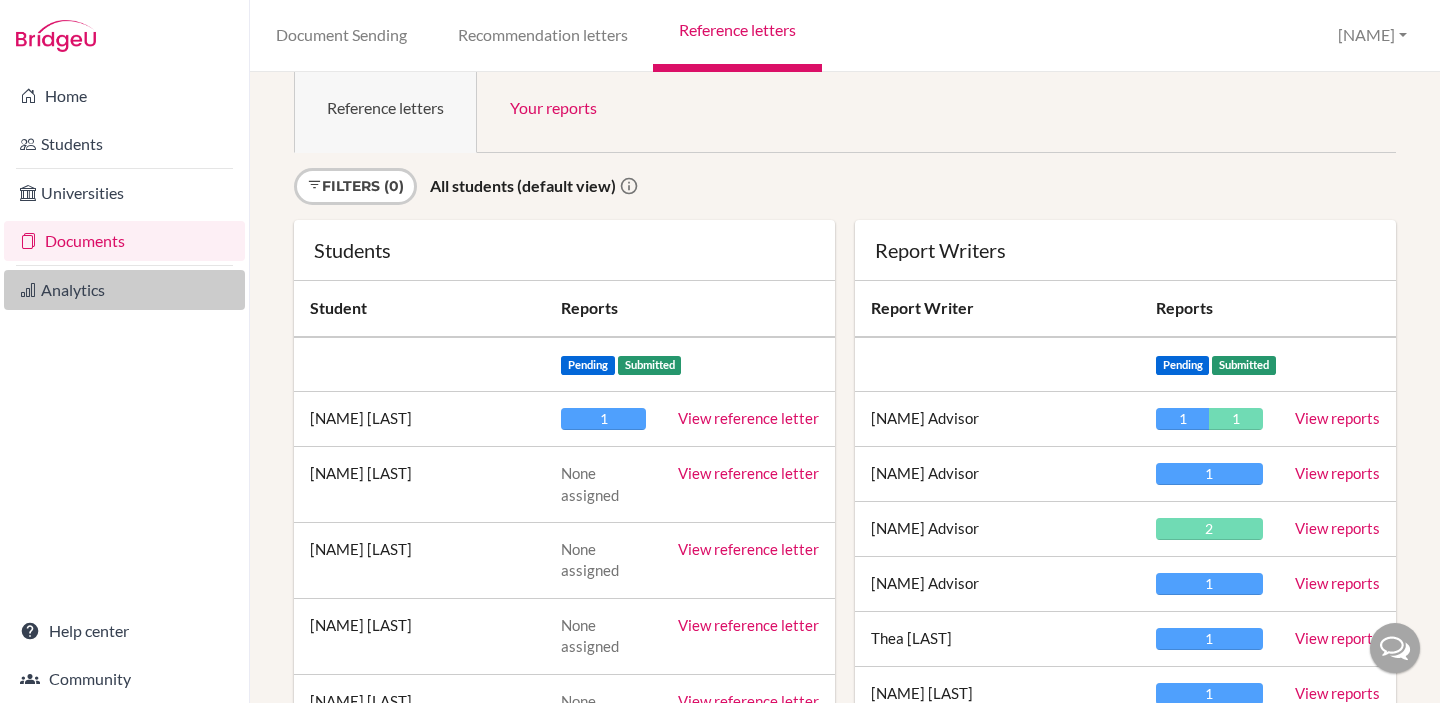 click on "Analytics" at bounding box center (124, 290) 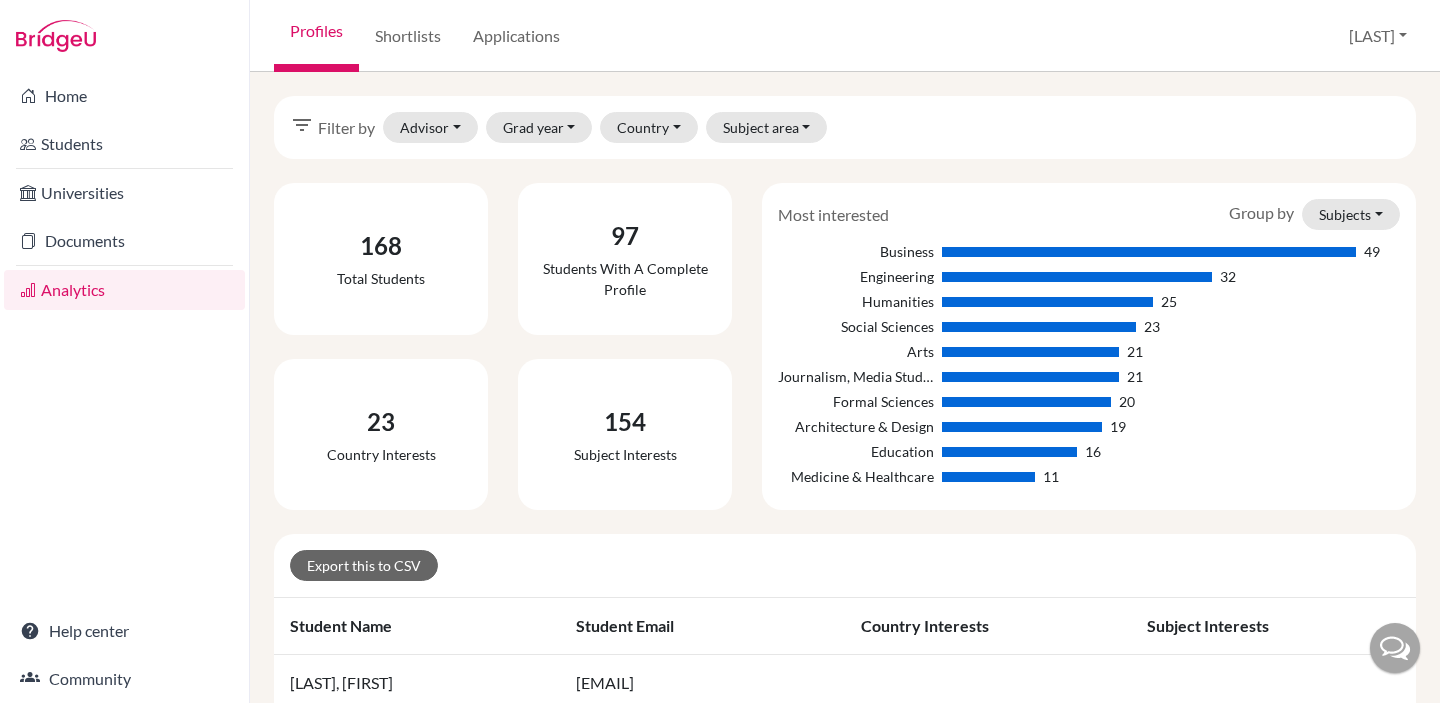 scroll, scrollTop: 0, scrollLeft: 0, axis: both 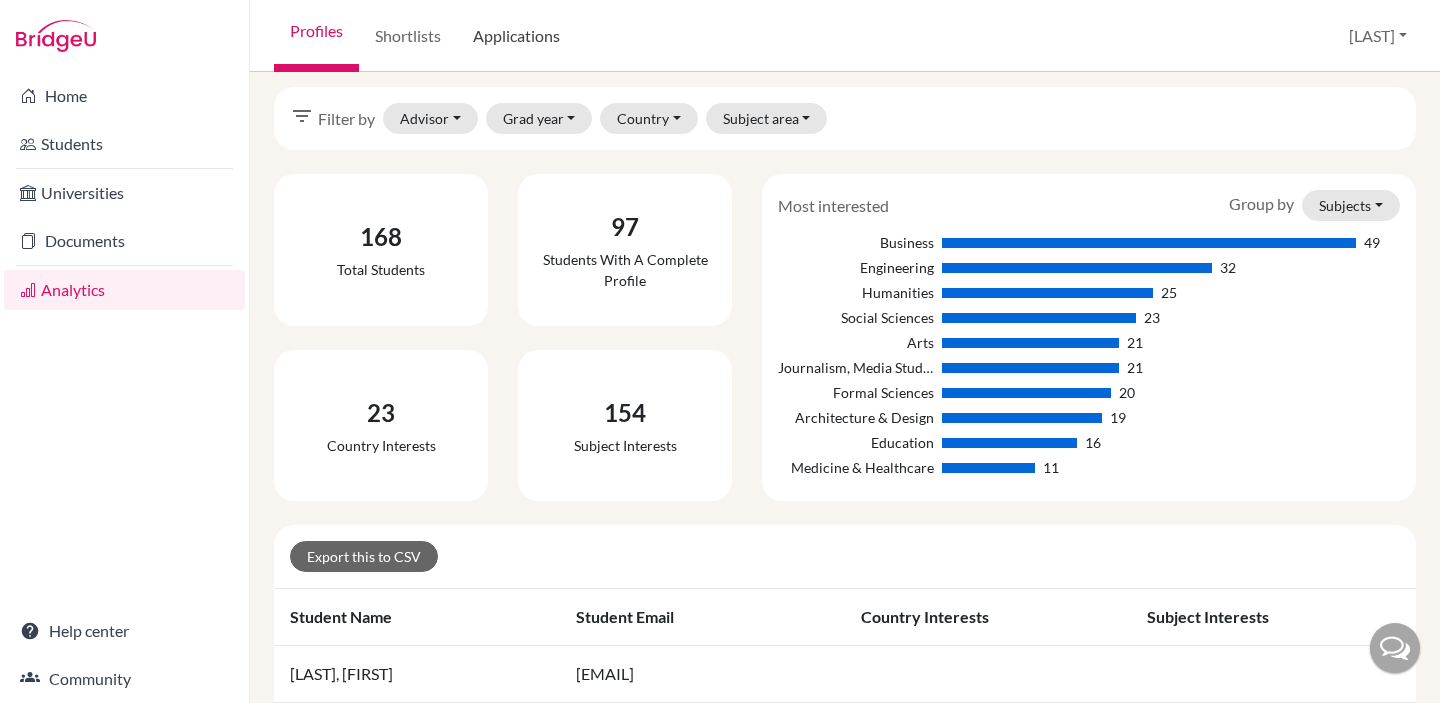 click on "Applications" at bounding box center (516, 36) 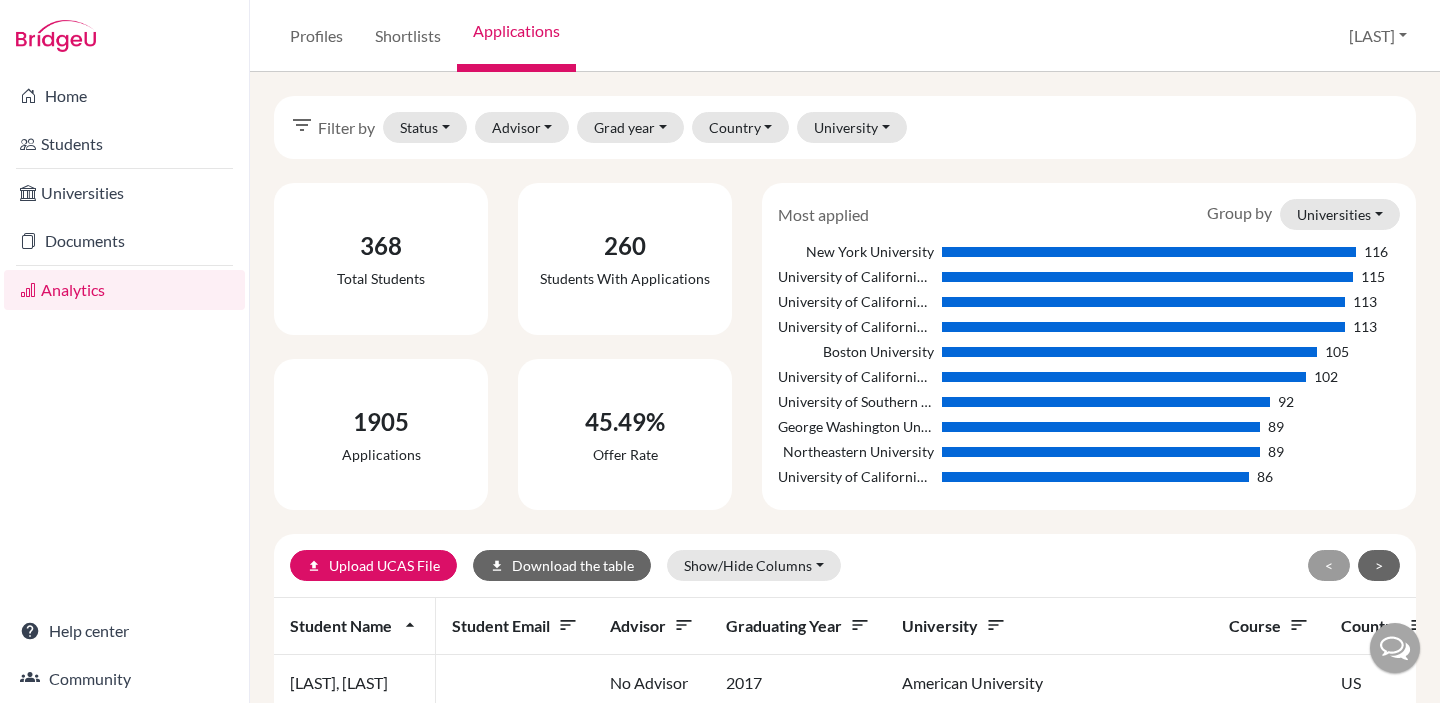 scroll, scrollTop: 0, scrollLeft: 0, axis: both 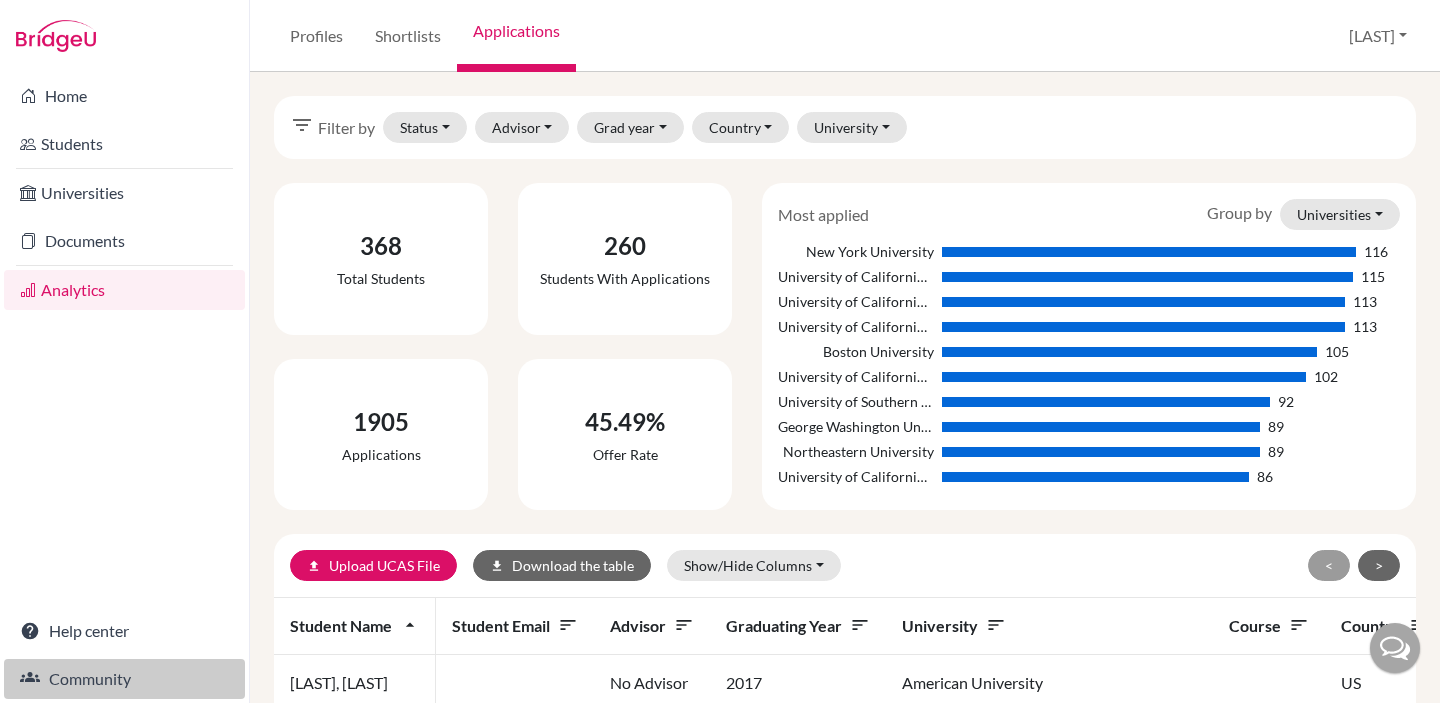 click on "Community" at bounding box center (124, 679) 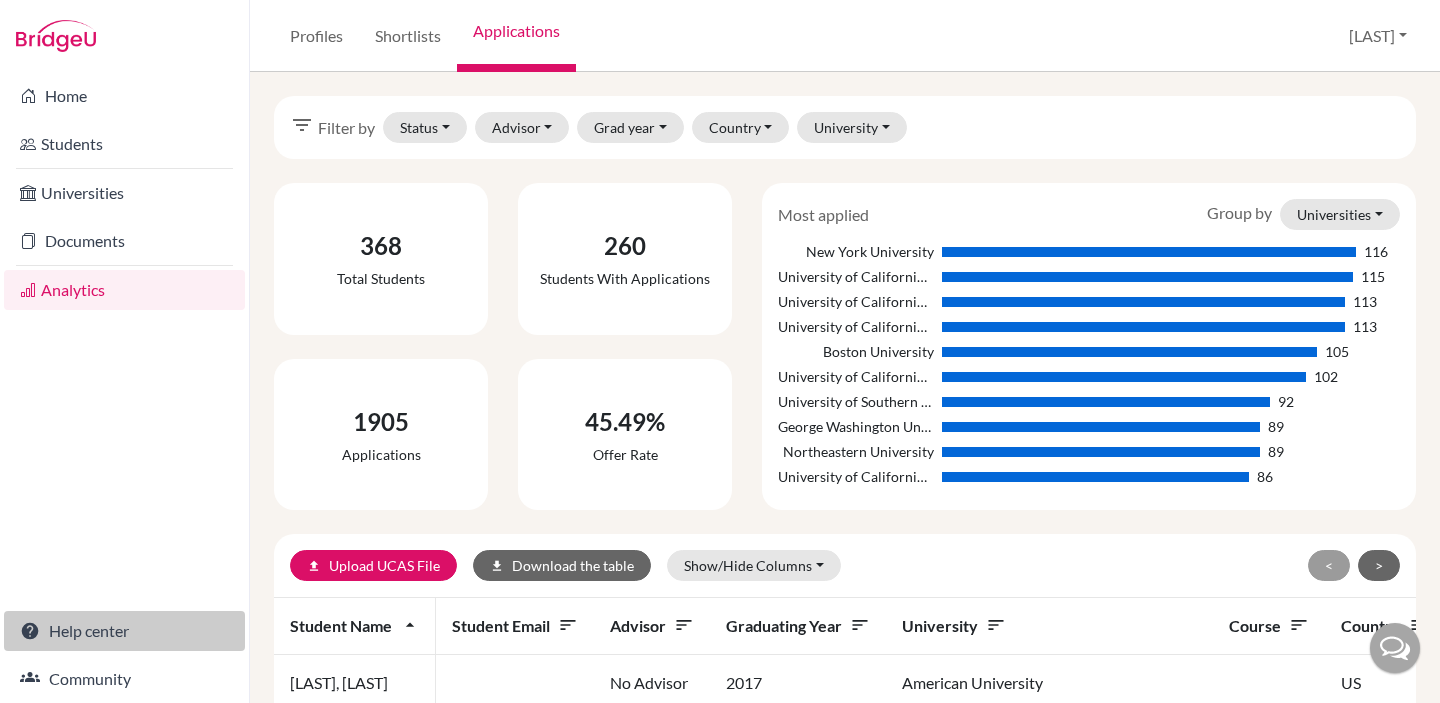 click on "Help center" at bounding box center [124, 631] 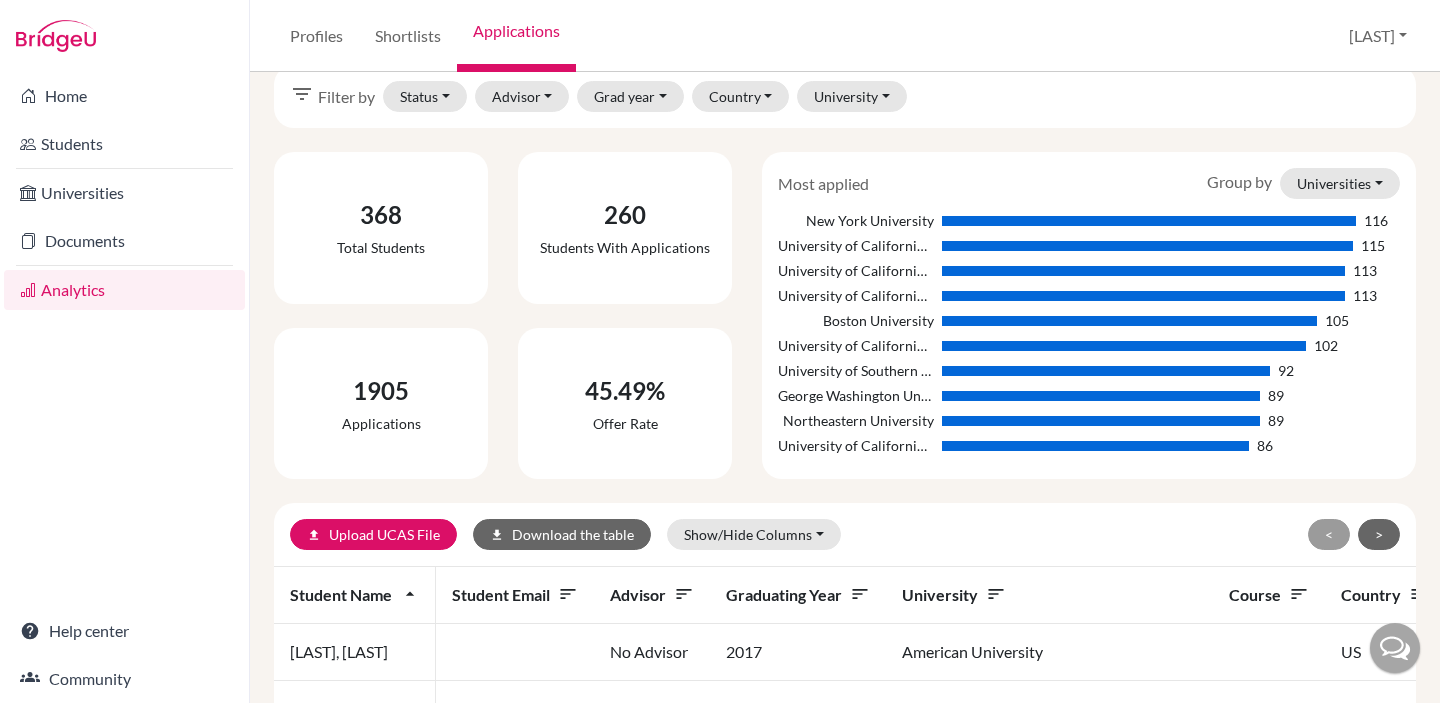 scroll, scrollTop: 0, scrollLeft: 0, axis: both 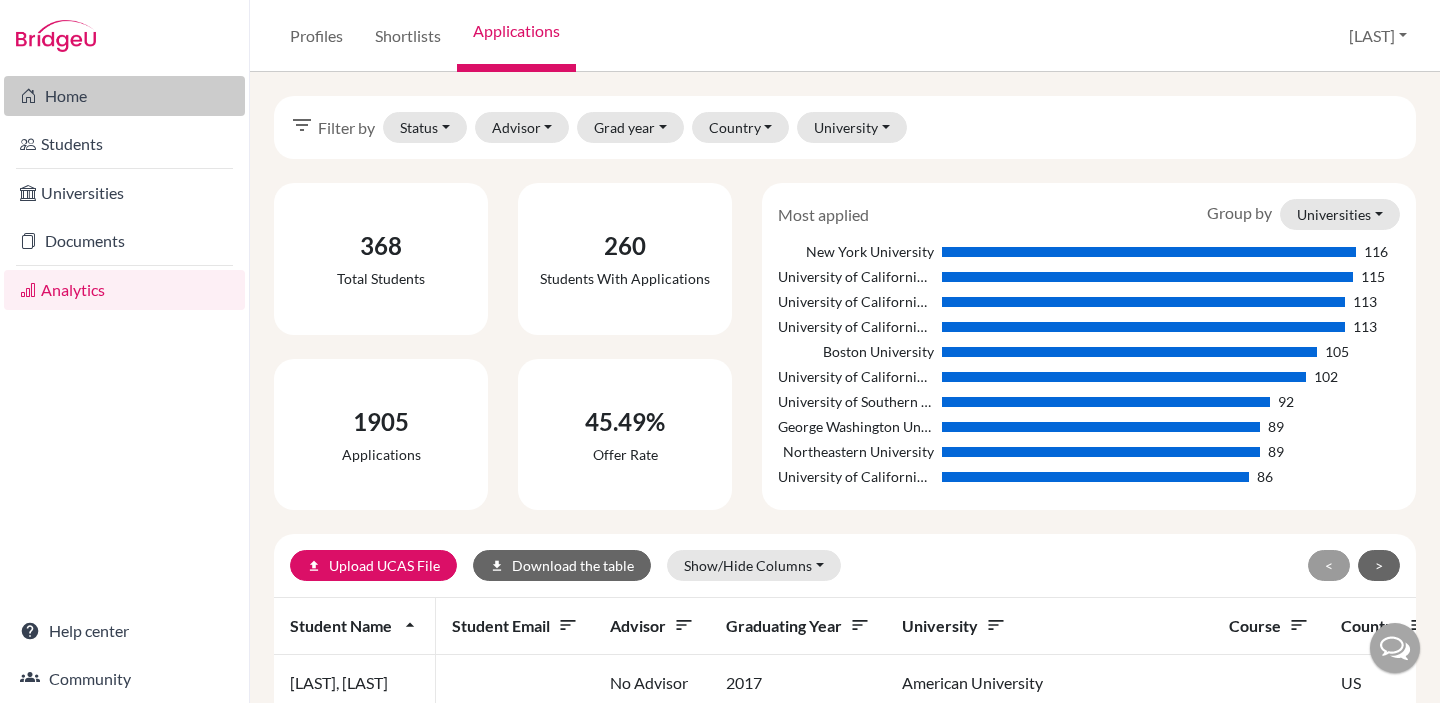 click on "Home" at bounding box center (124, 96) 